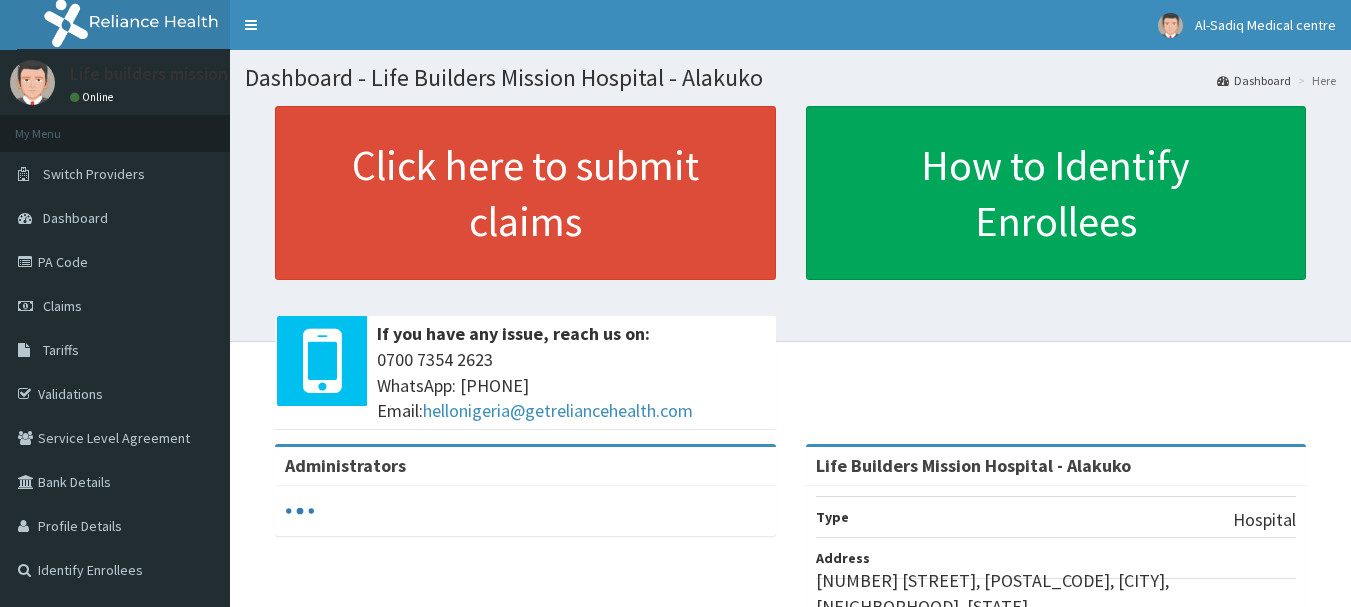 scroll, scrollTop: 0, scrollLeft: 0, axis: both 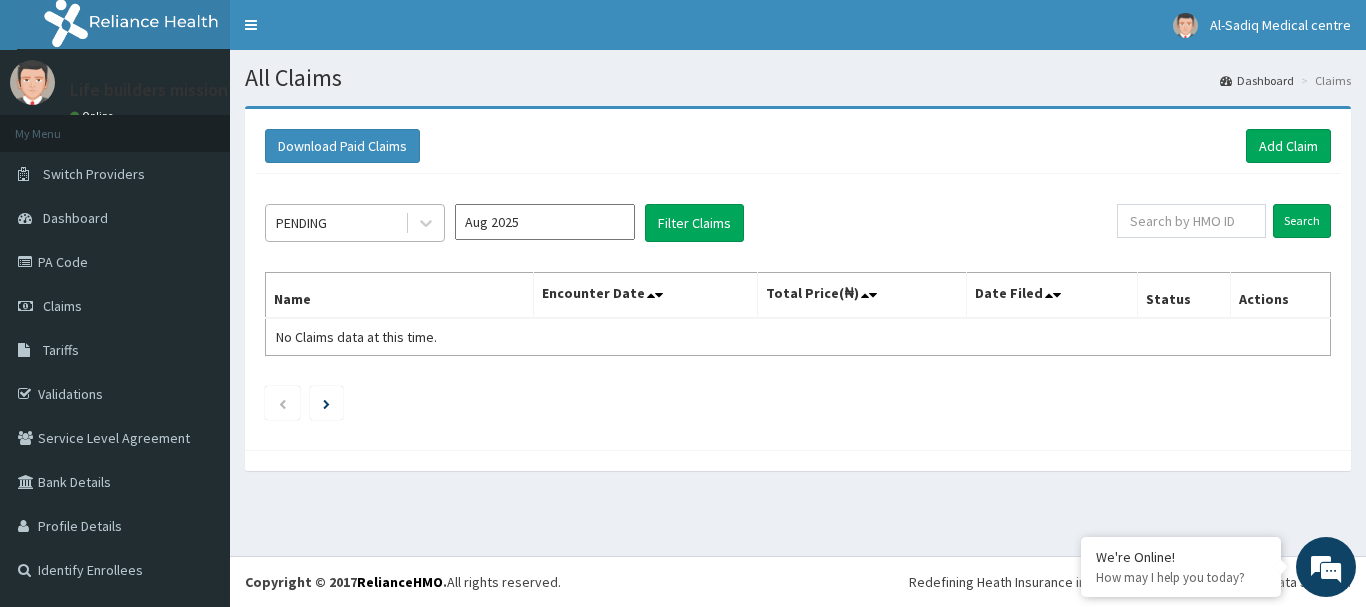 click on "PENDING" at bounding box center (335, 223) 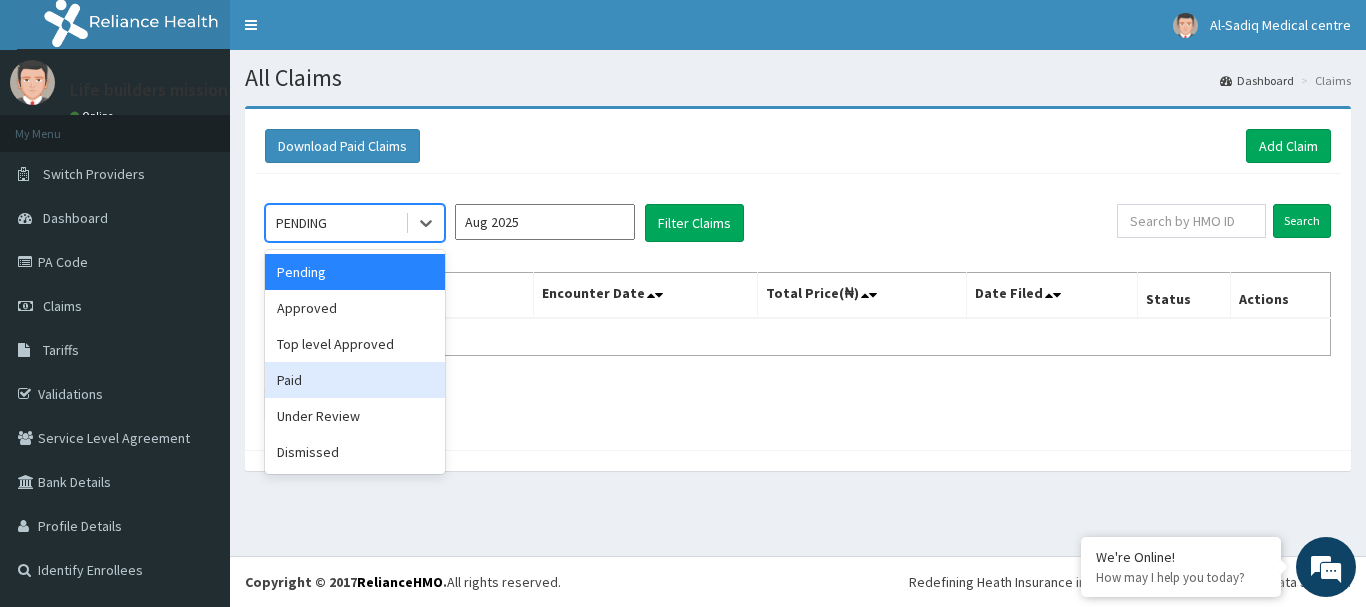 click on "Paid" at bounding box center (355, 380) 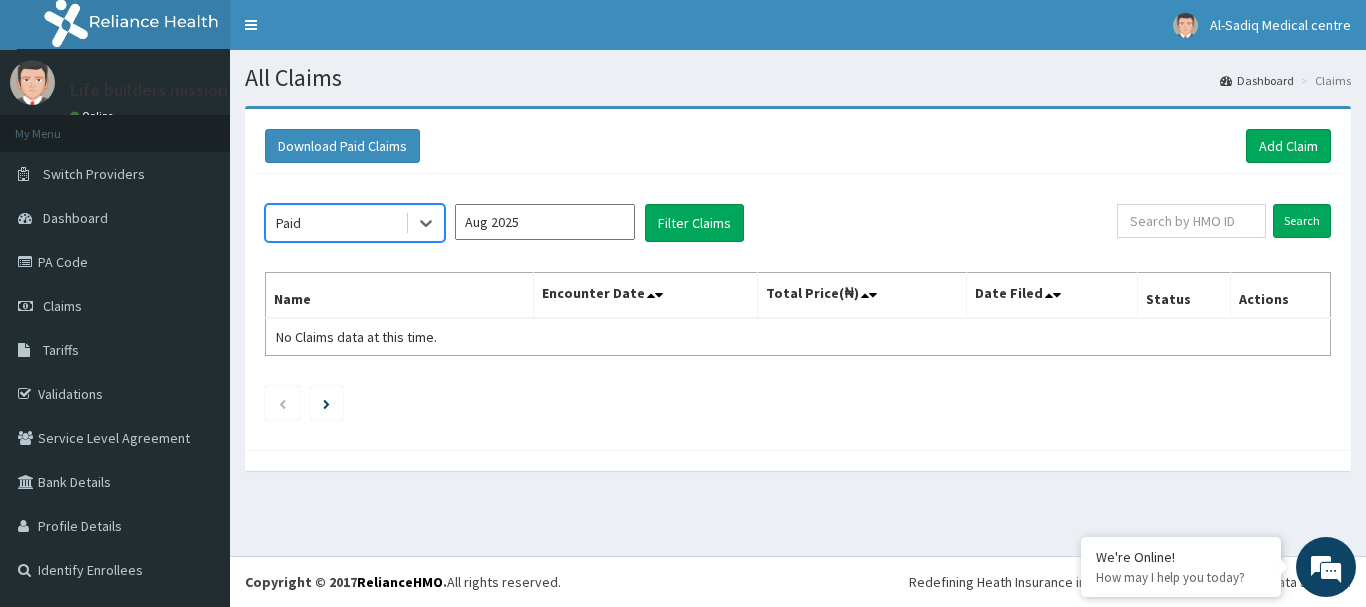 click on "Aug 2025" at bounding box center (545, 222) 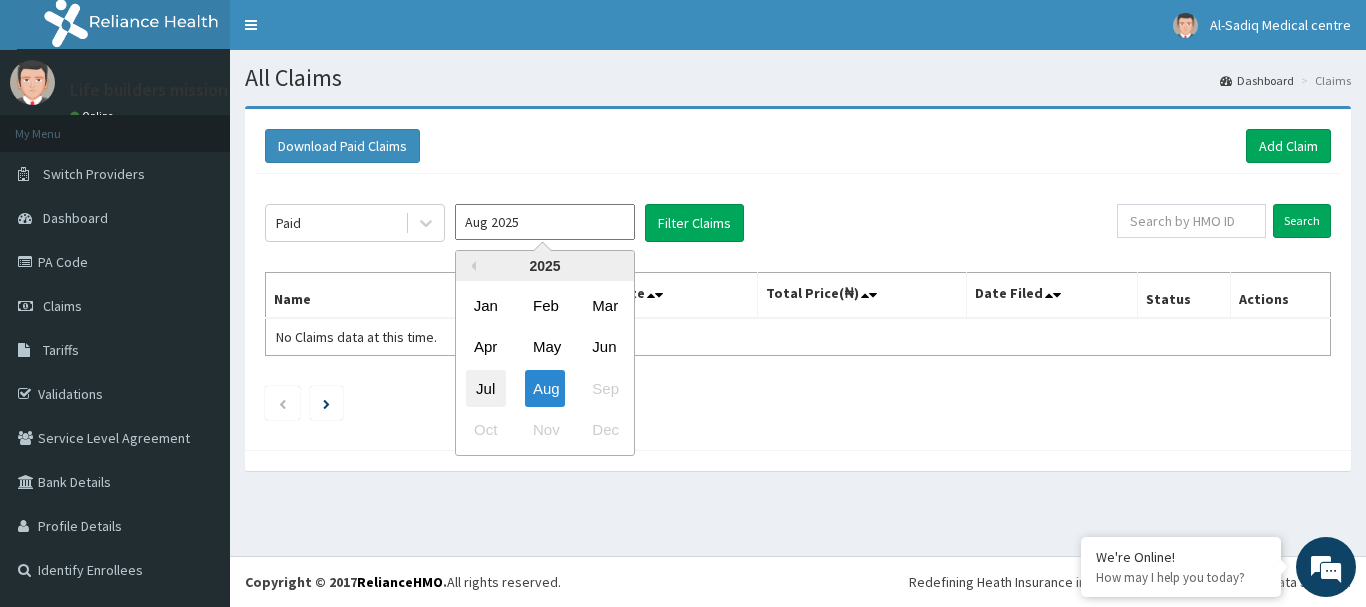 click on "Jul" at bounding box center [486, 388] 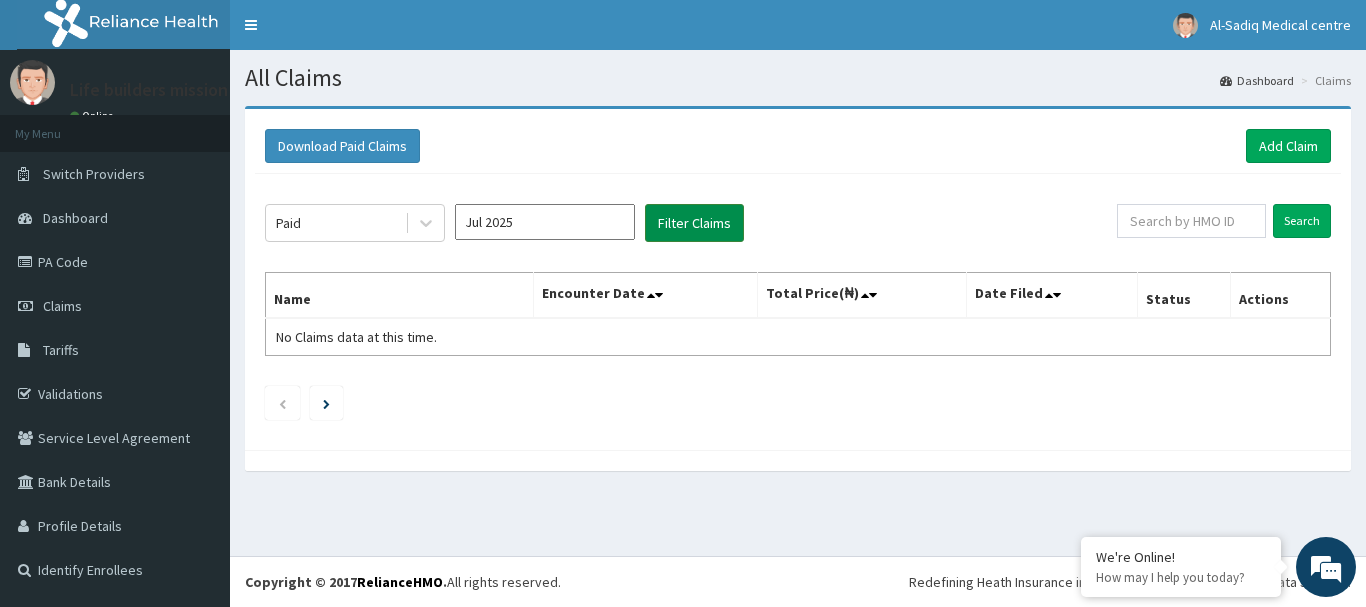 click on "Filter Claims" at bounding box center (694, 223) 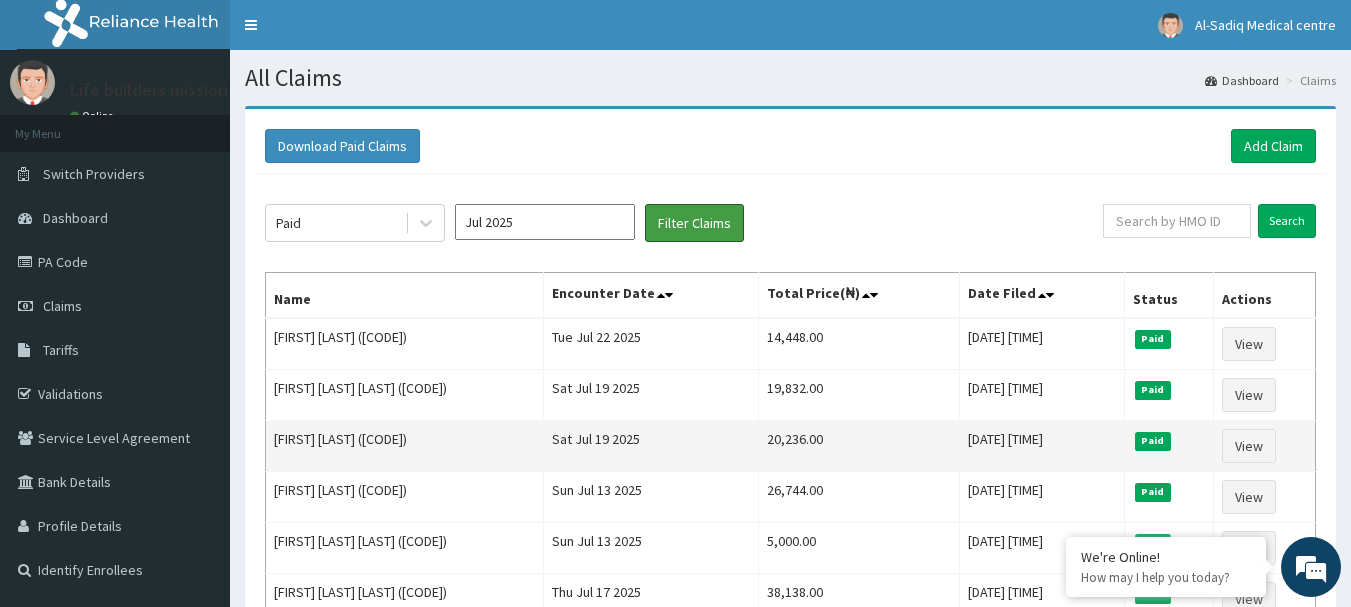 scroll, scrollTop: 191, scrollLeft: 0, axis: vertical 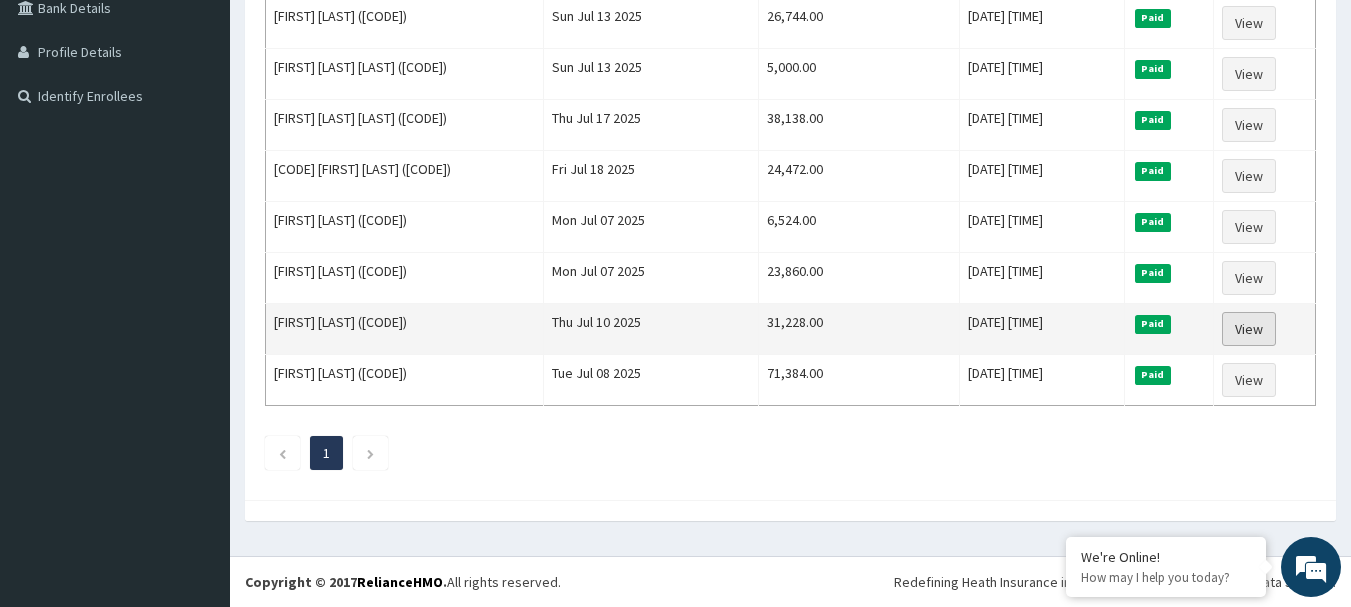 click on "View" at bounding box center (1249, 329) 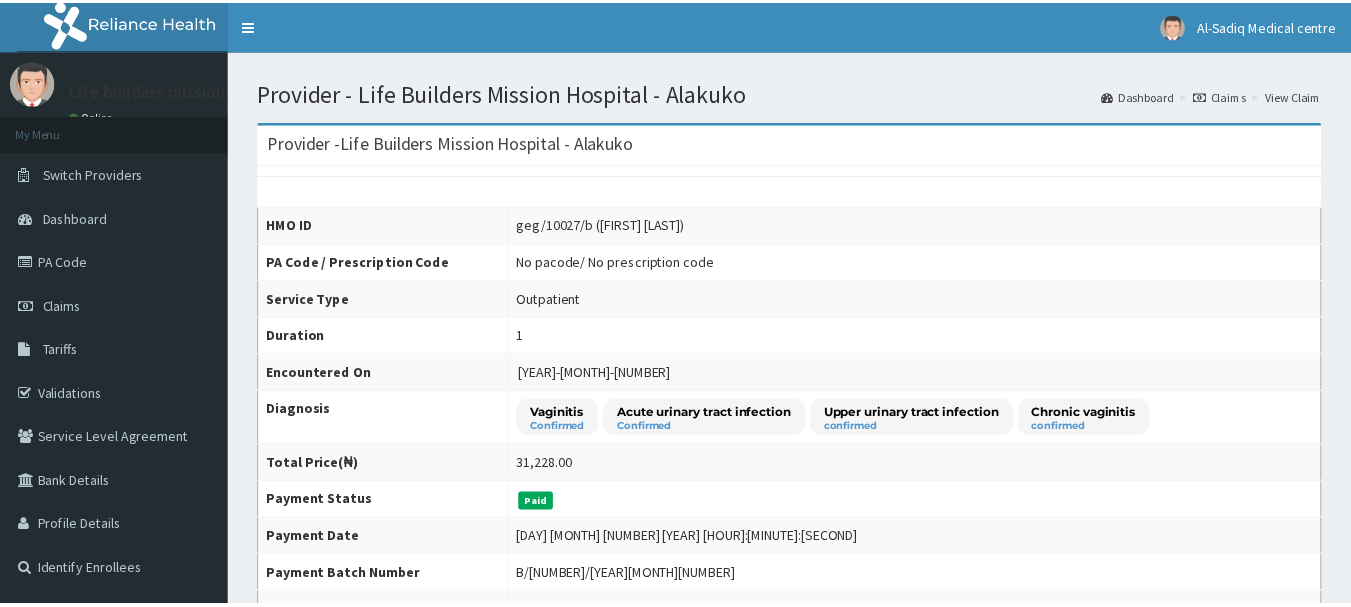 scroll, scrollTop: 0, scrollLeft: 0, axis: both 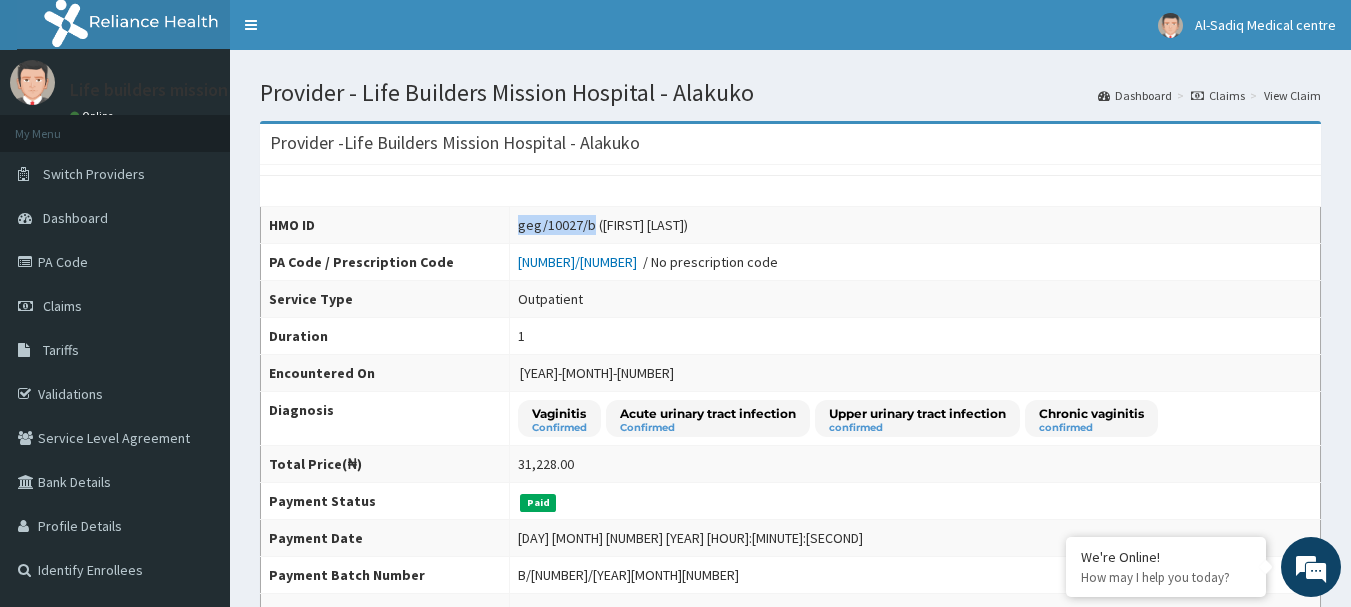 drag, startPoint x: 504, startPoint y: 229, endPoint x: 574, endPoint y: 225, distance: 70.11419 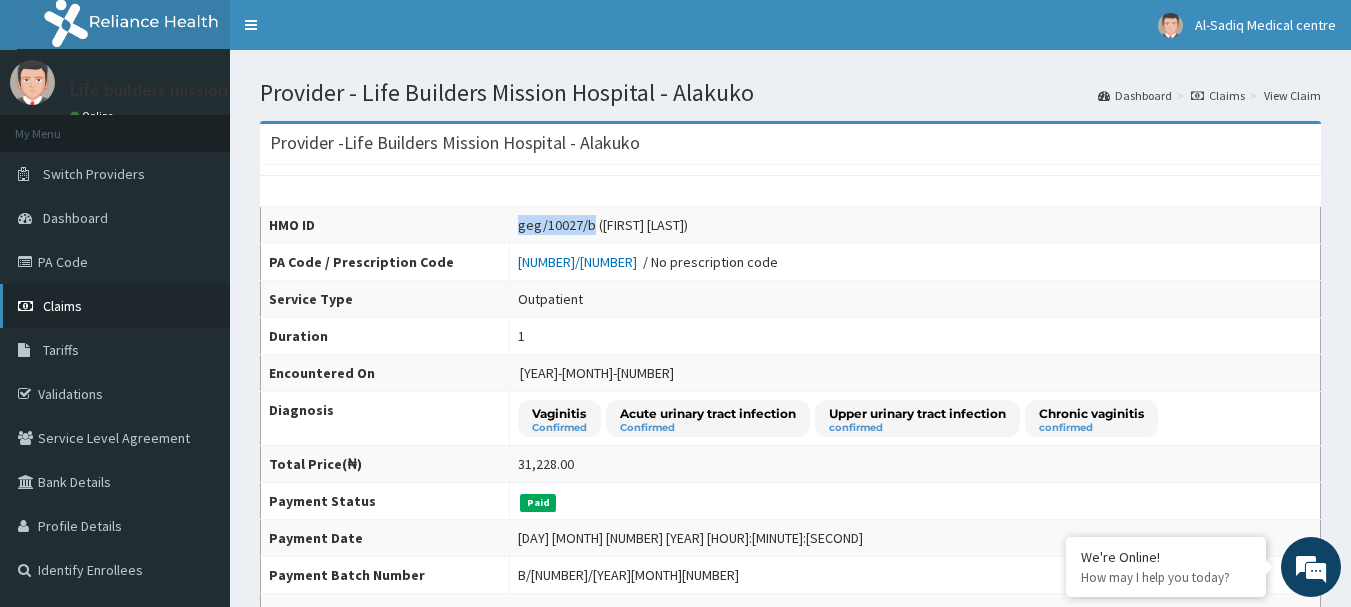 click on "Claims" at bounding box center [115, 306] 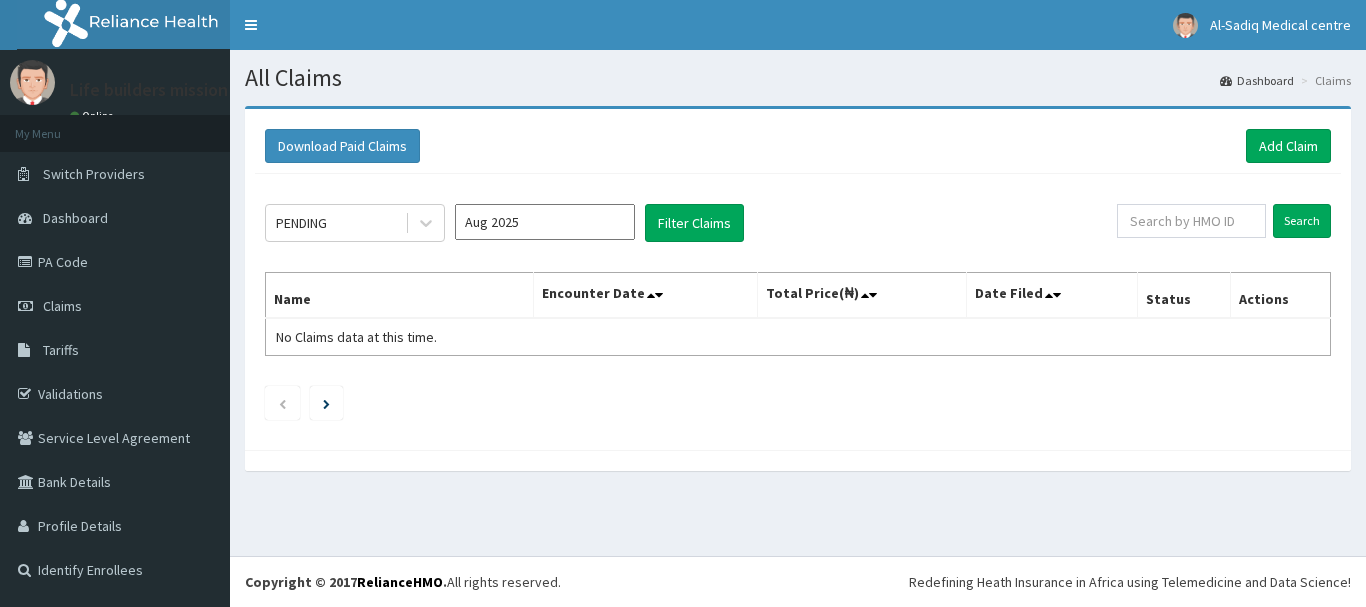 scroll, scrollTop: 0, scrollLeft: 0, axis: both 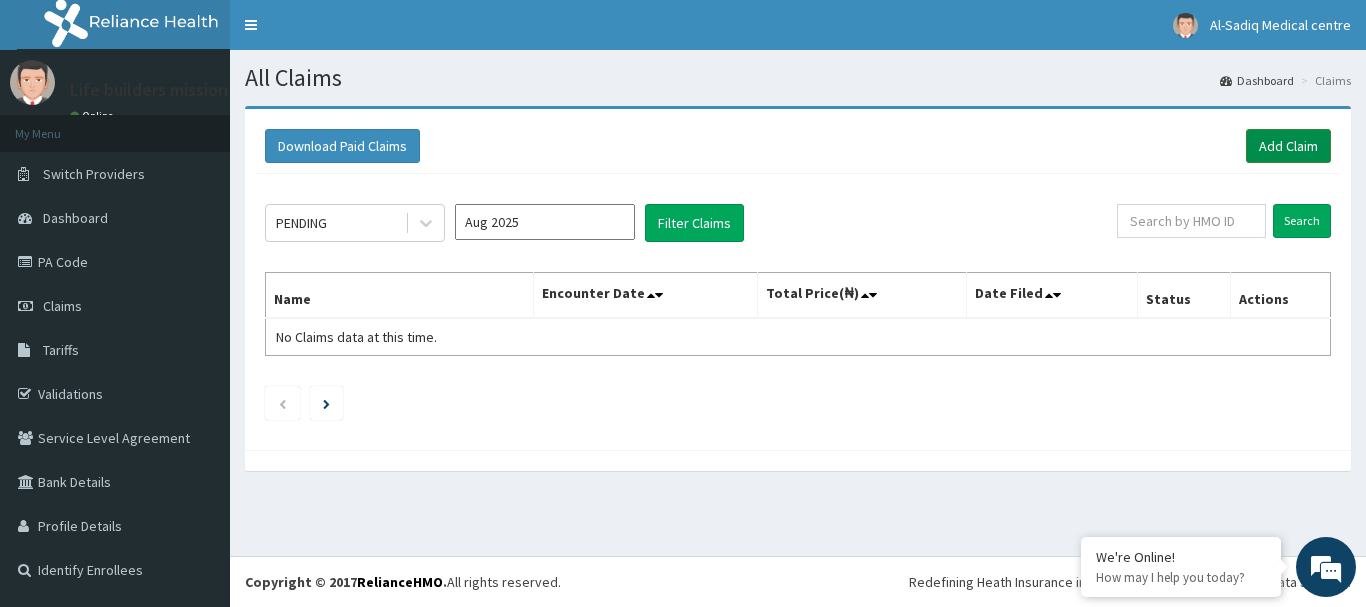 click on "Add Claim" at bounding box center [1288, 146] 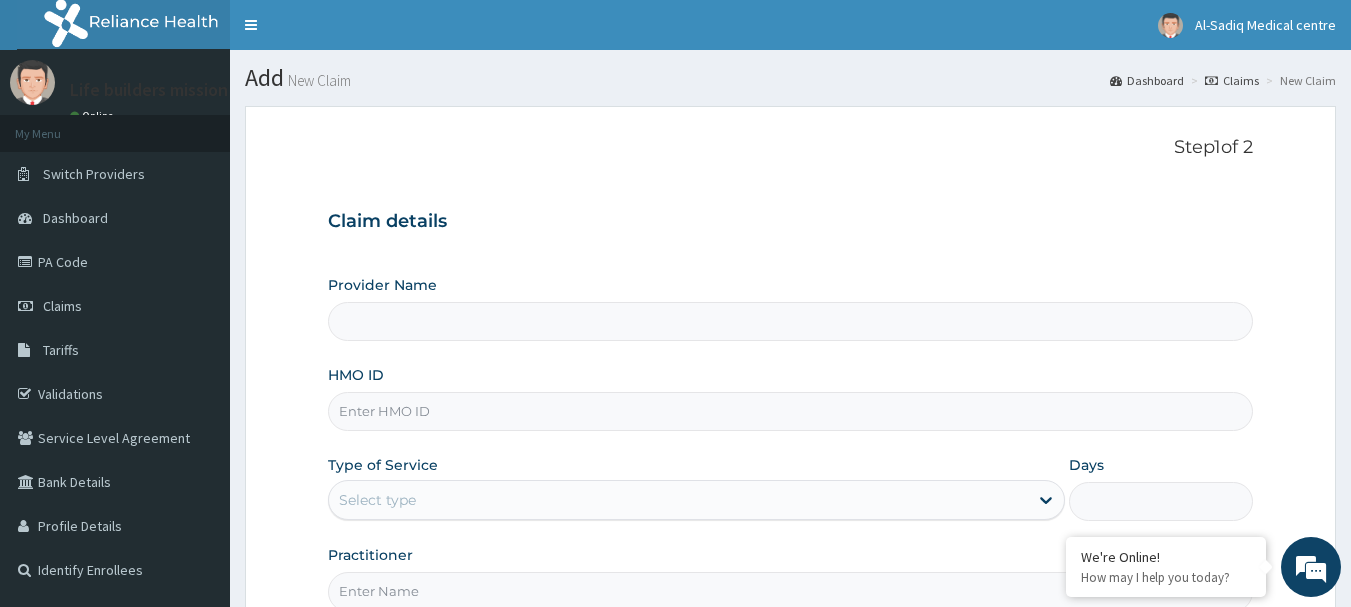 scroll, scrollTop: 0, scrollLeft: 0, axis: both 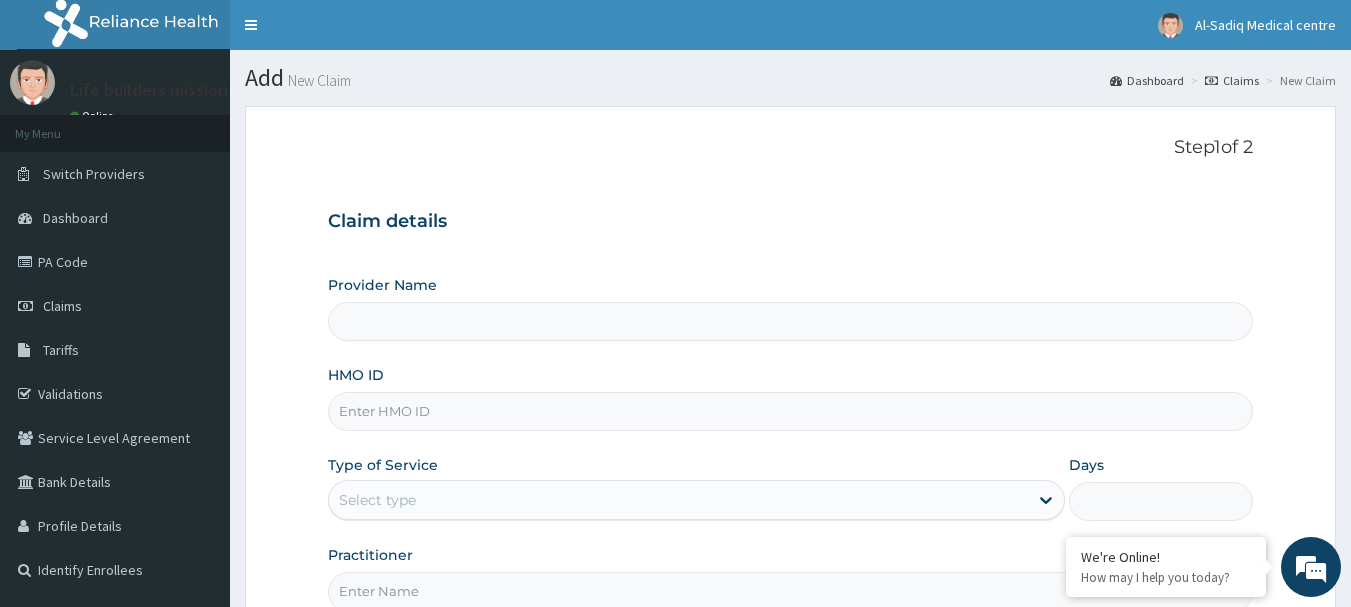 type on "Life Builders Mission Hospital - Alakuko" 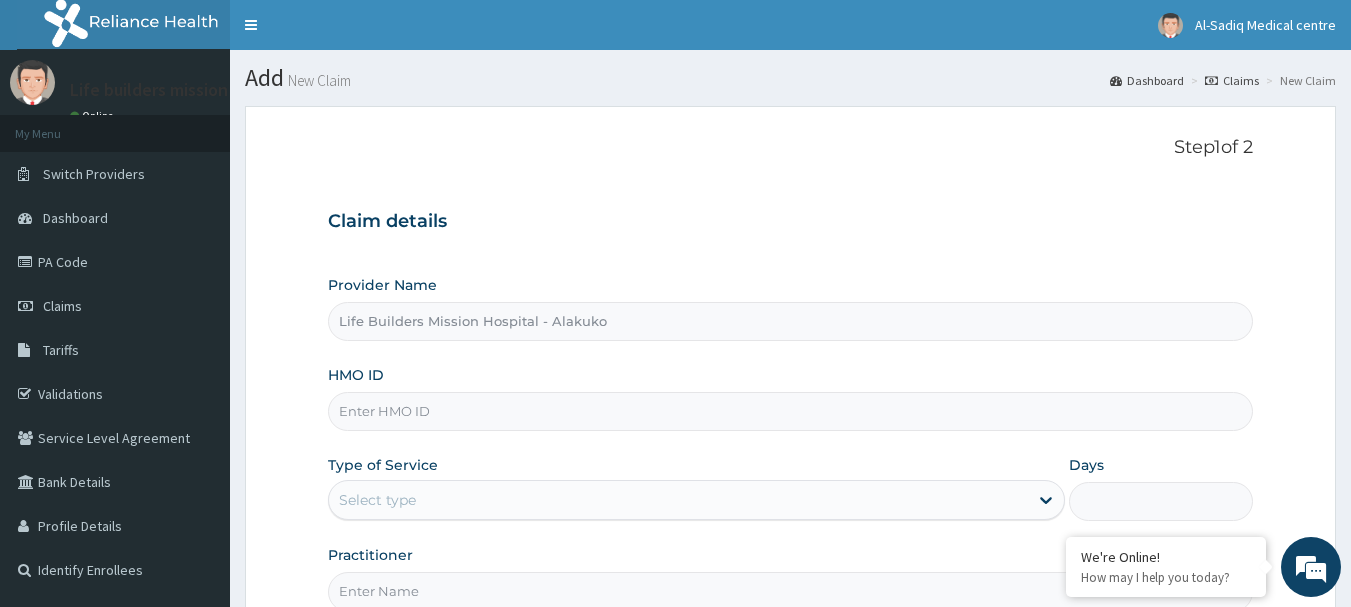 paste on "geg/10027/b" 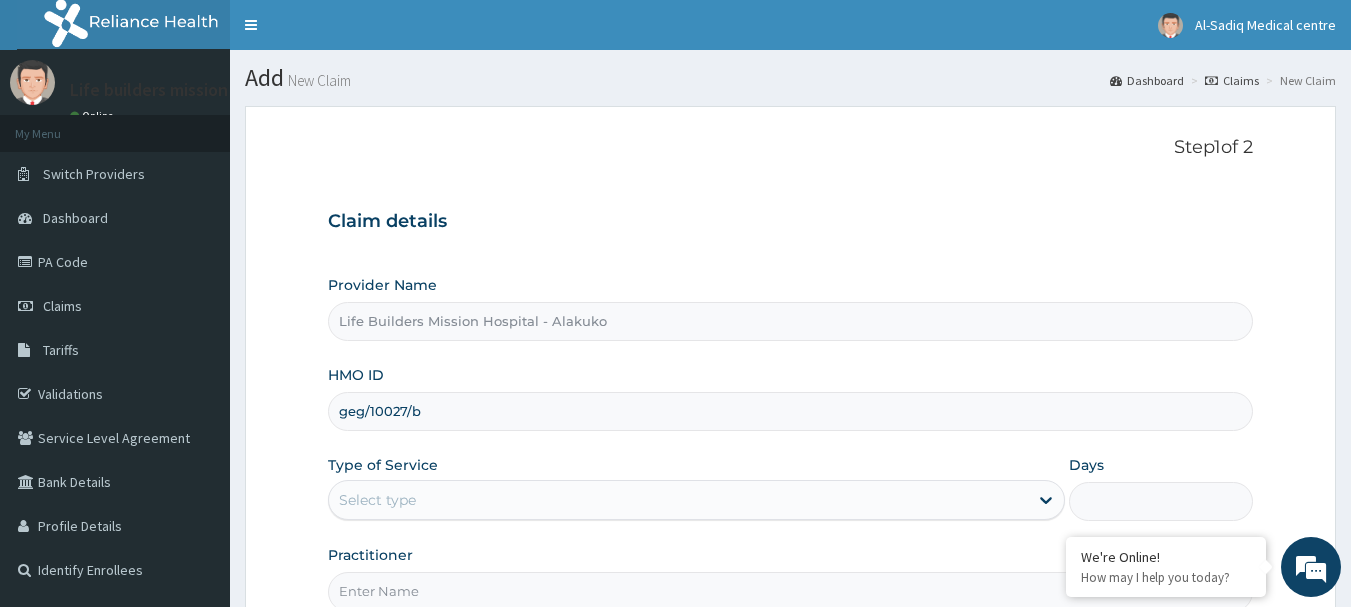 type on "geg/10027/b" 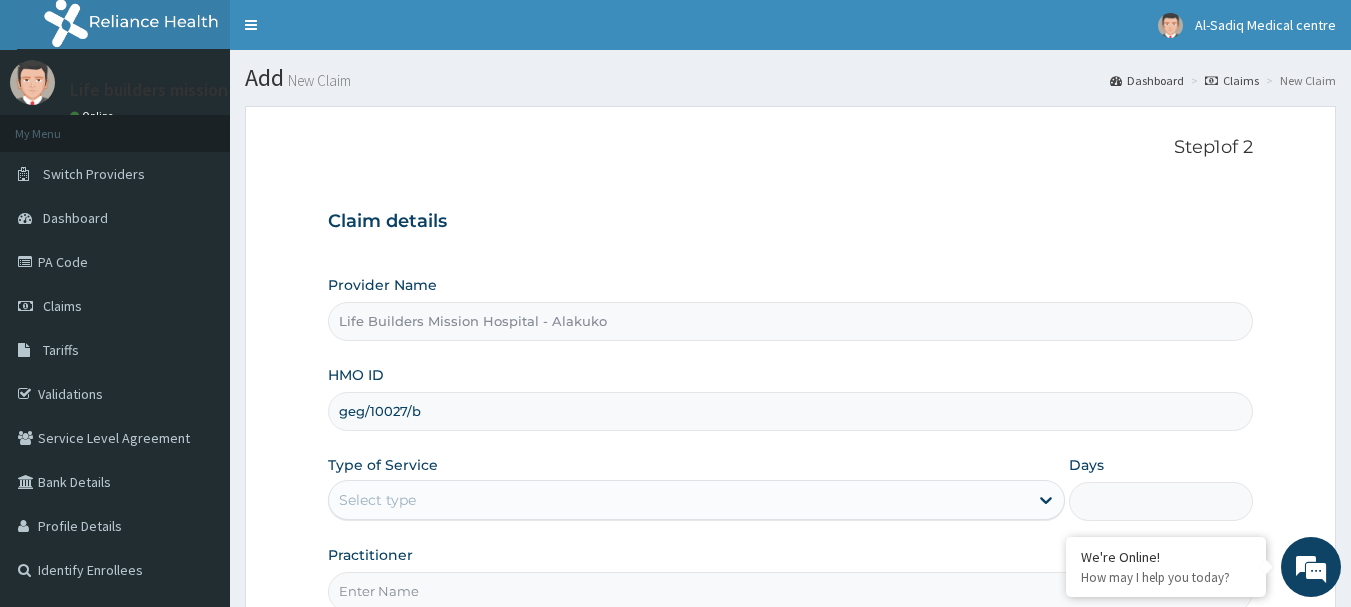 scroll, scrollTop: 0, scrollLeft: 0, axis: both 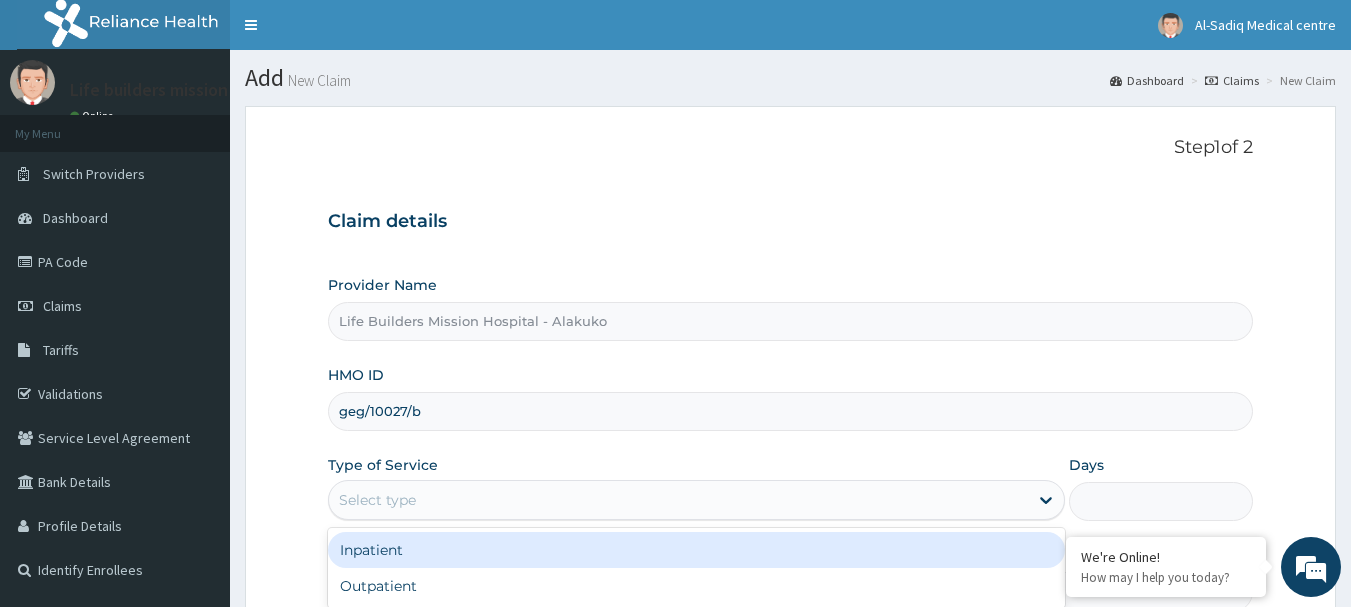 click on "Select type" at bounding box center [377, 500] 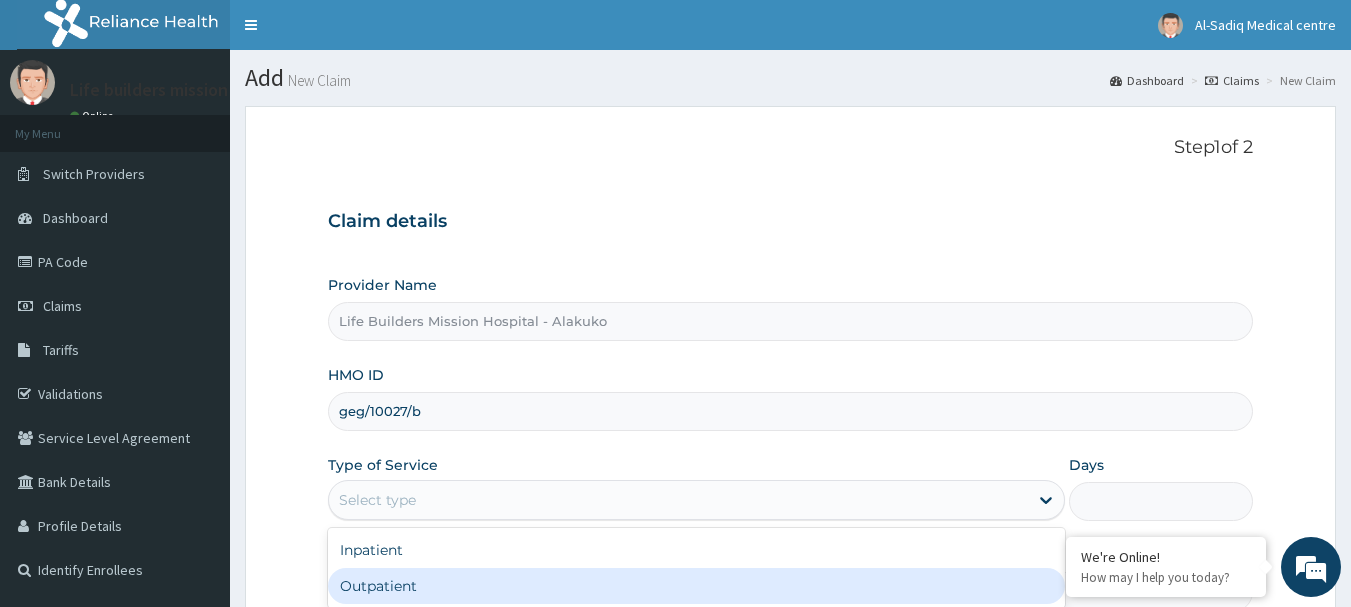 click on "Outpatient" at bounding box center (696, 586) 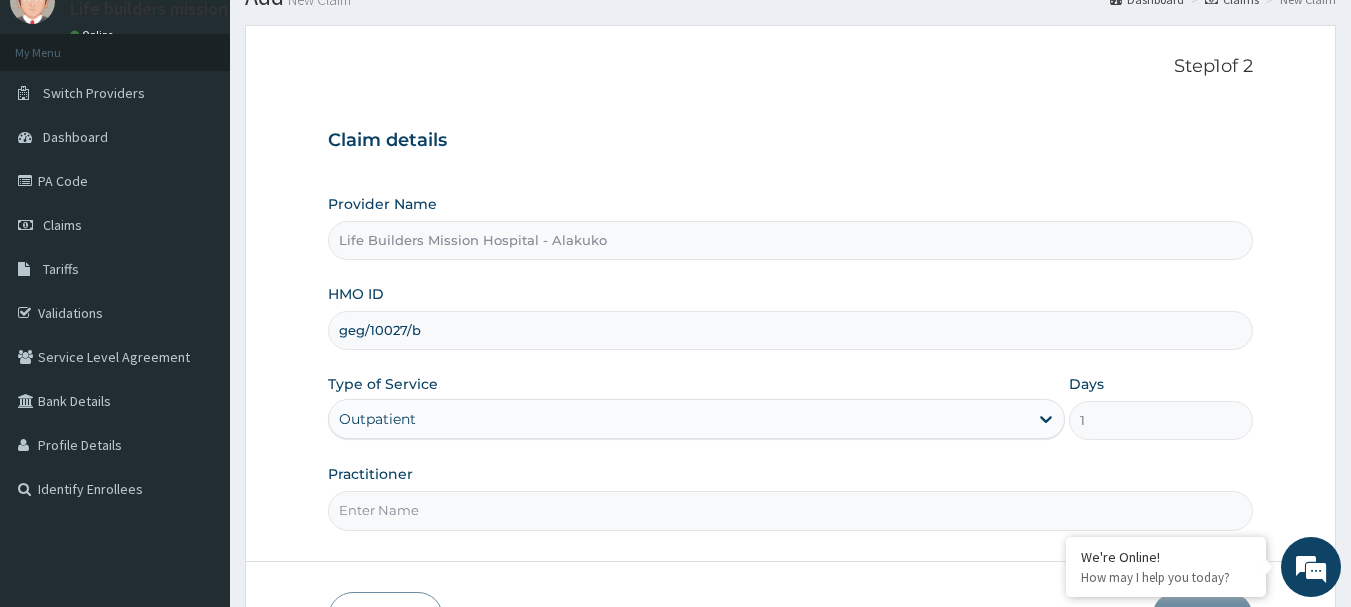 scroll, scrollTop: 215, scrollLeft: 0, axis: vertical 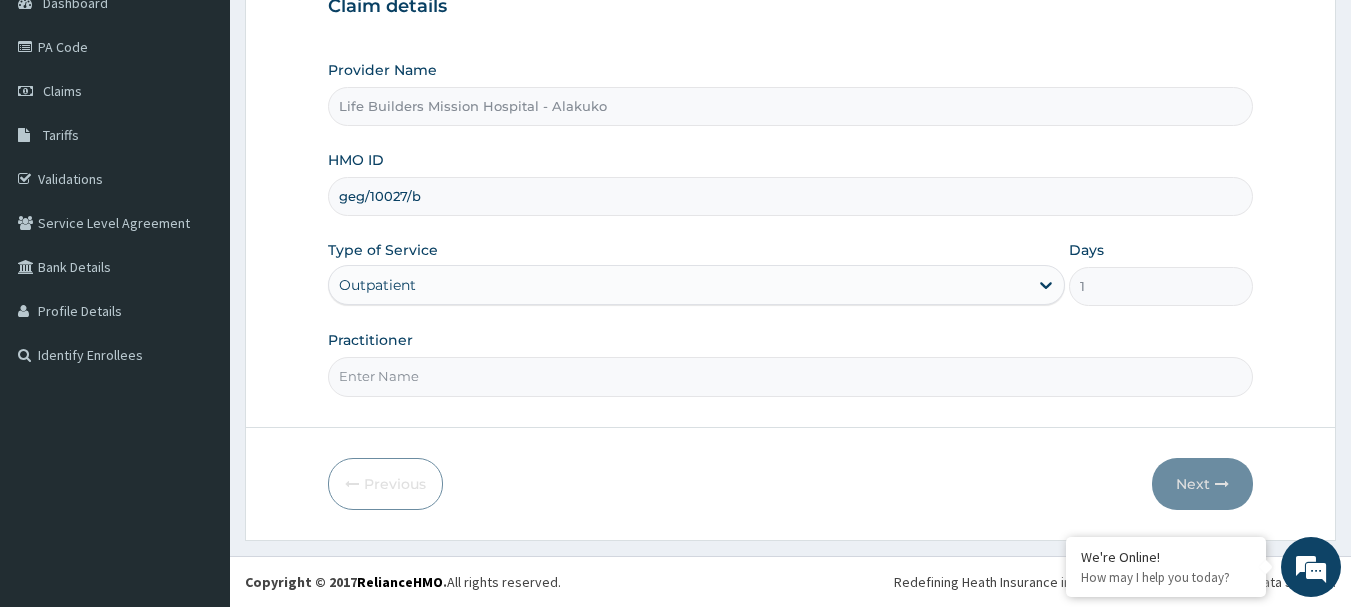 click on "Practitioner" at bounding box center [791, 376] 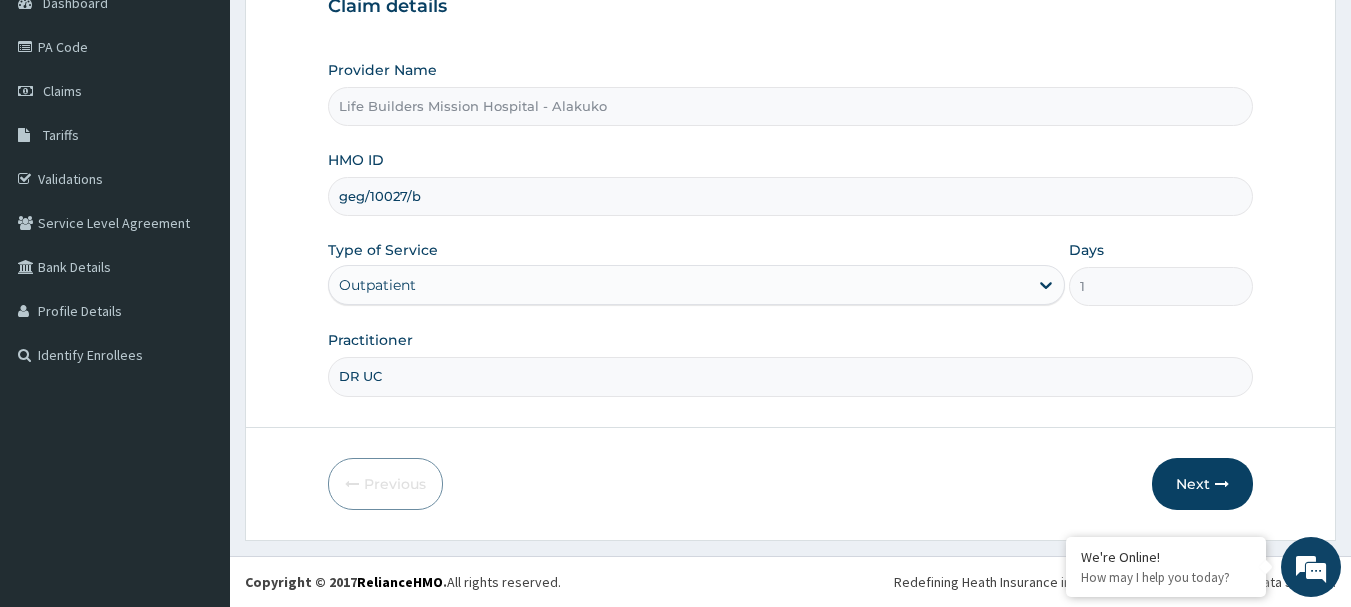 type on "DR [LAST]" 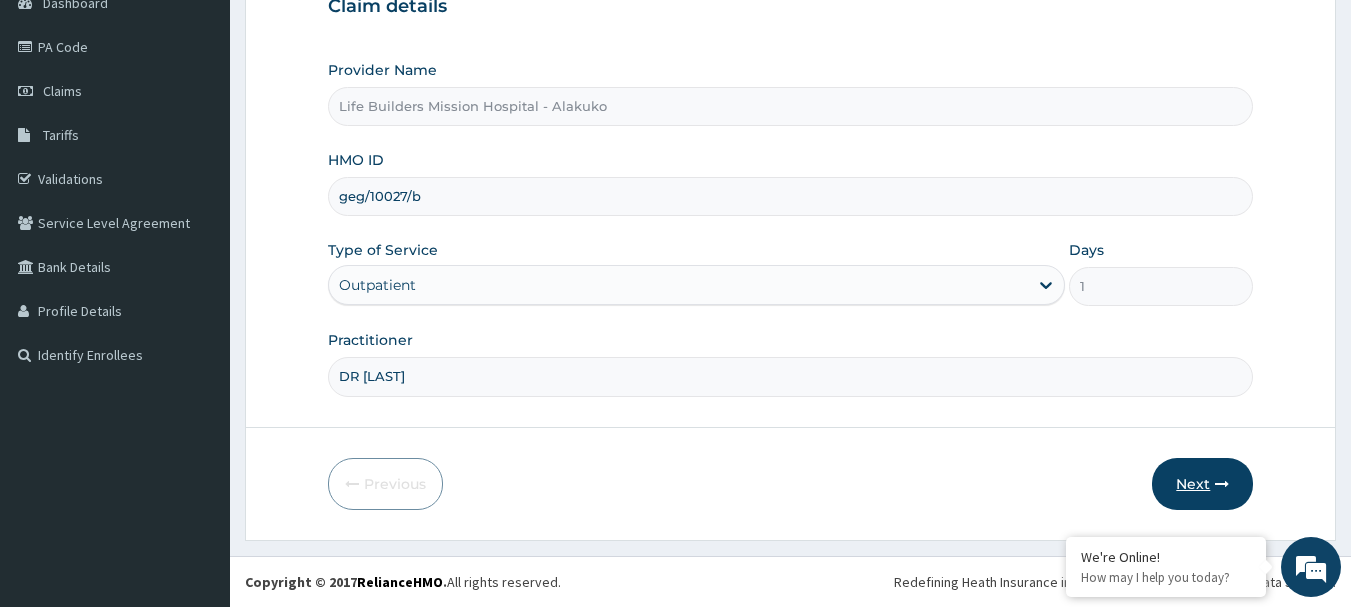 click on "Next" at bounding box center [1202, 484] 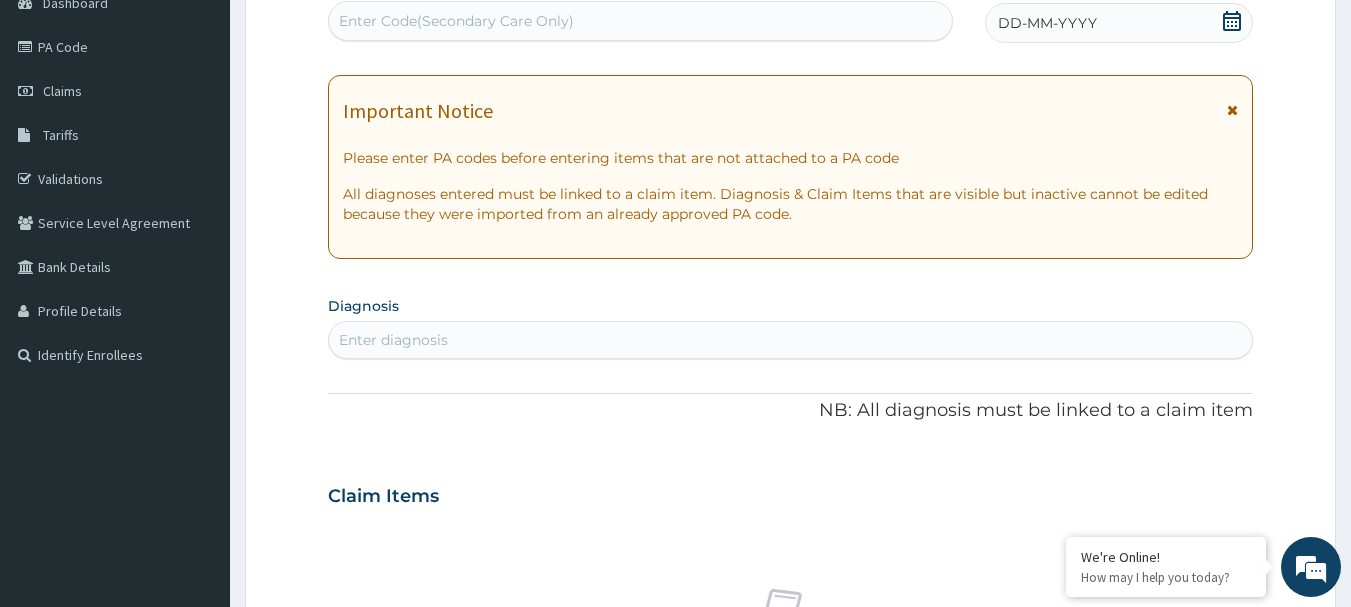 click at bounding box center (1232, 110) 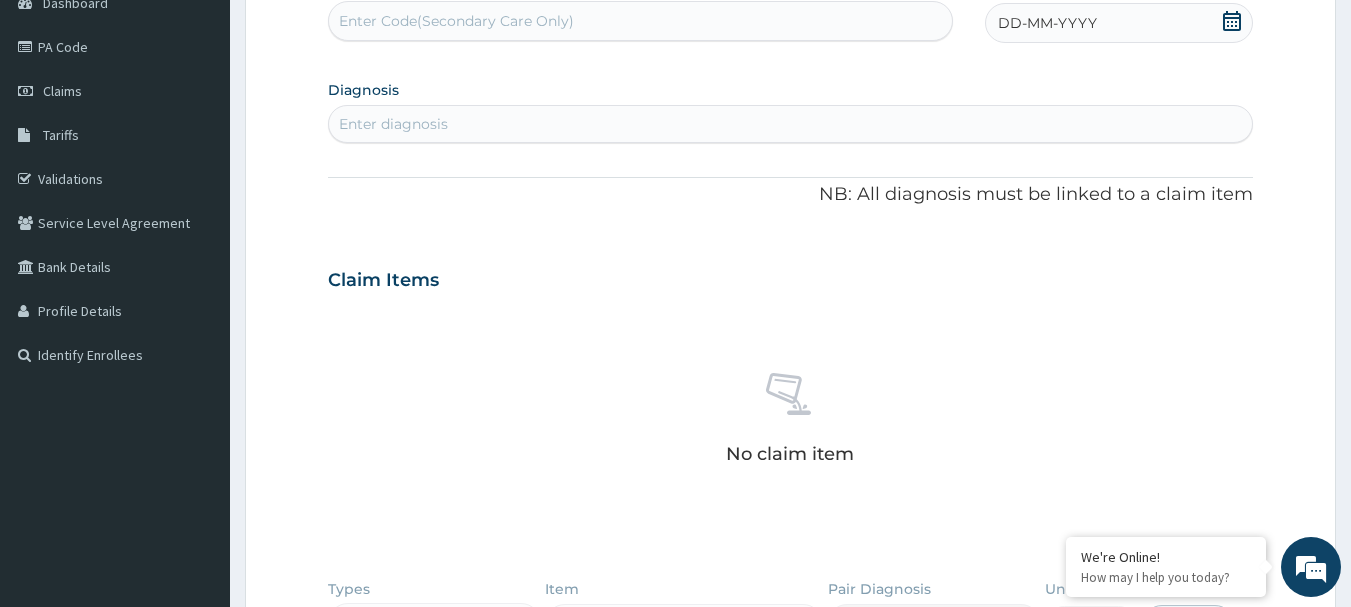 click 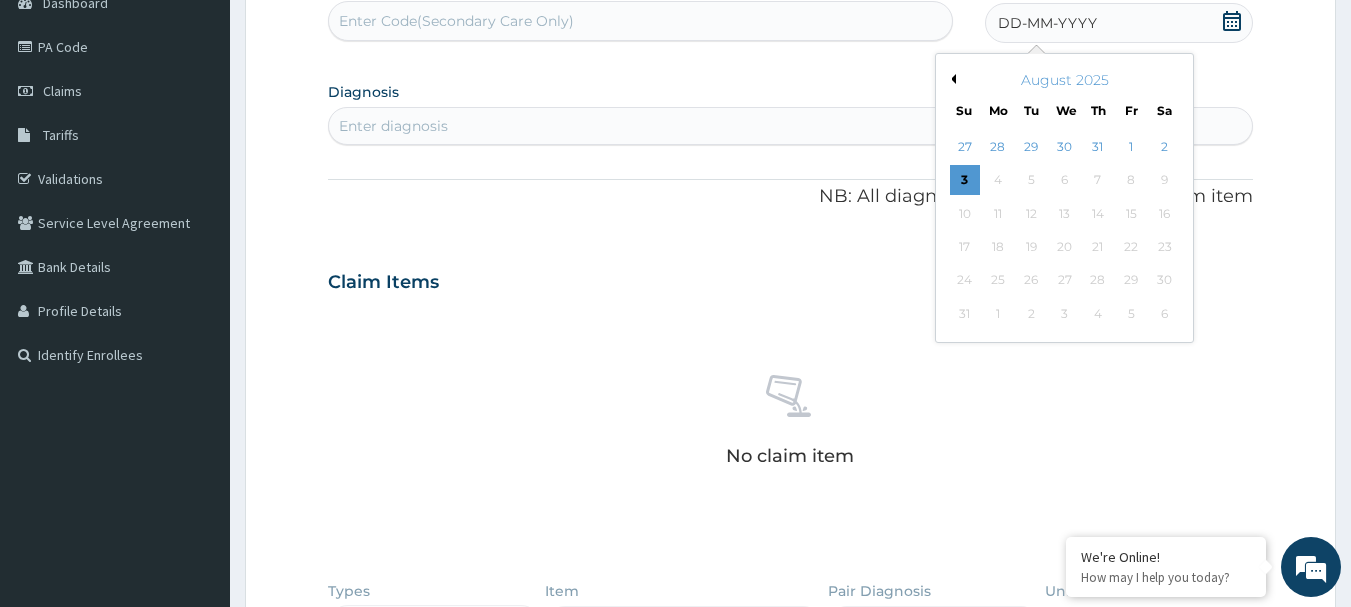 click on "Previous Month" at bounding box center [951, 79] 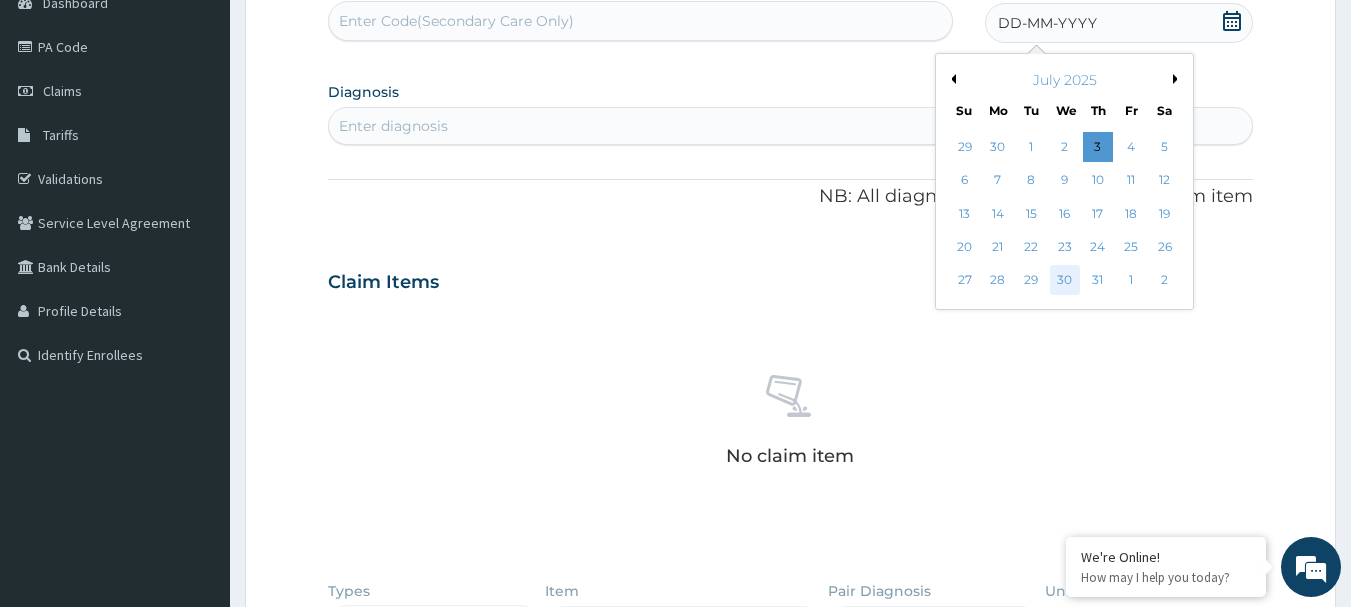 click on "30" at bounding box center [1065, 281] 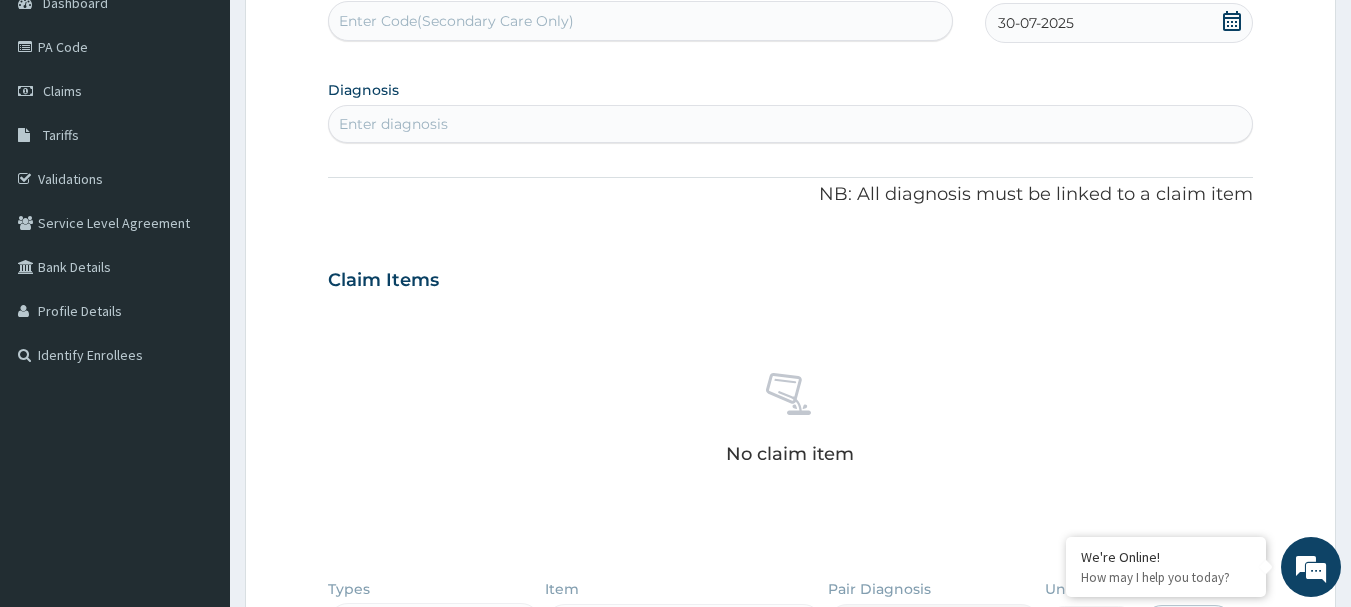 click on "Enter diagnosis" at bounding box center (791, 124) 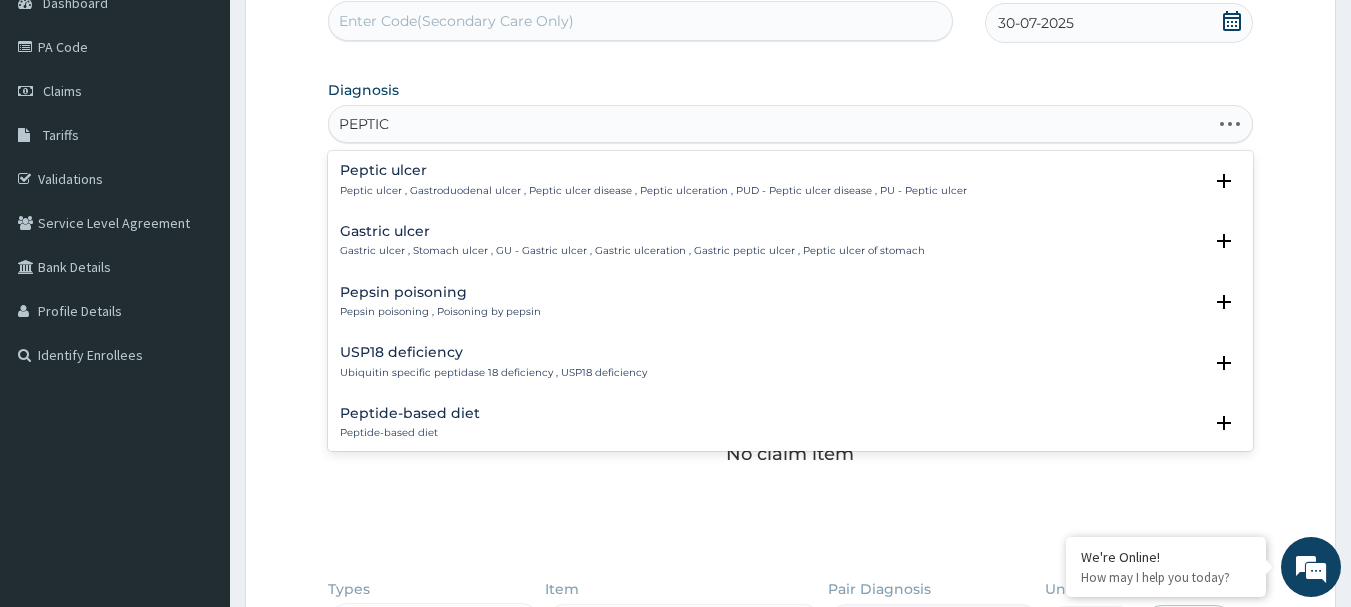 type on "PEPTIC" 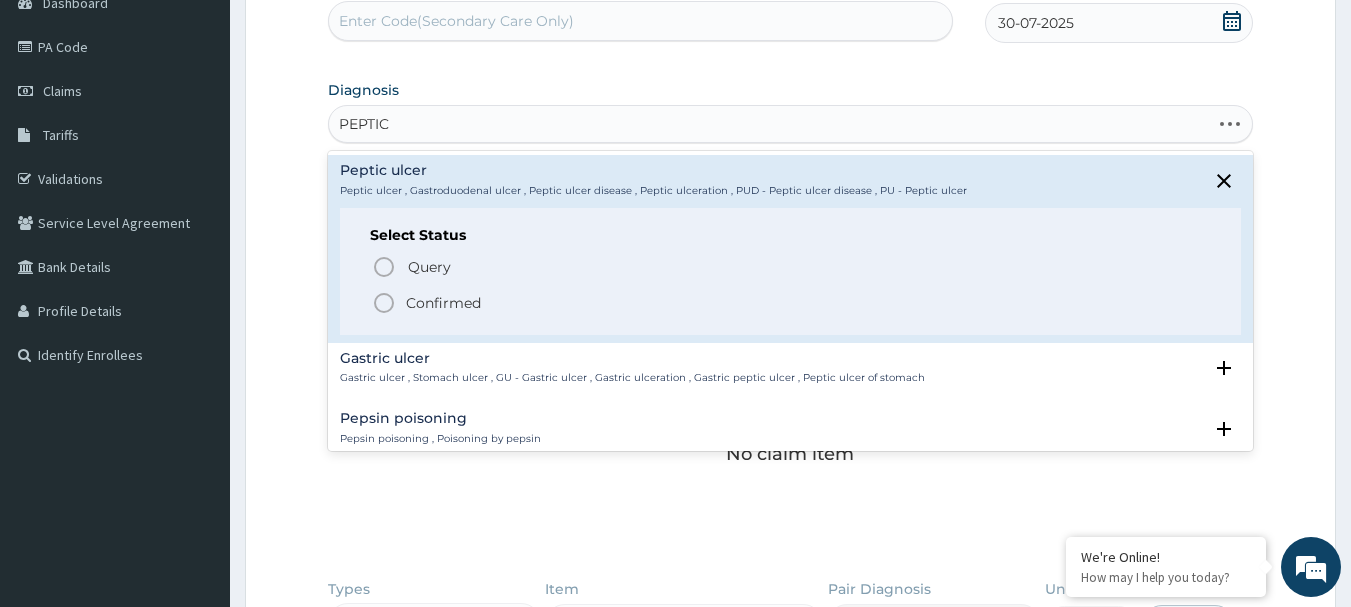 click 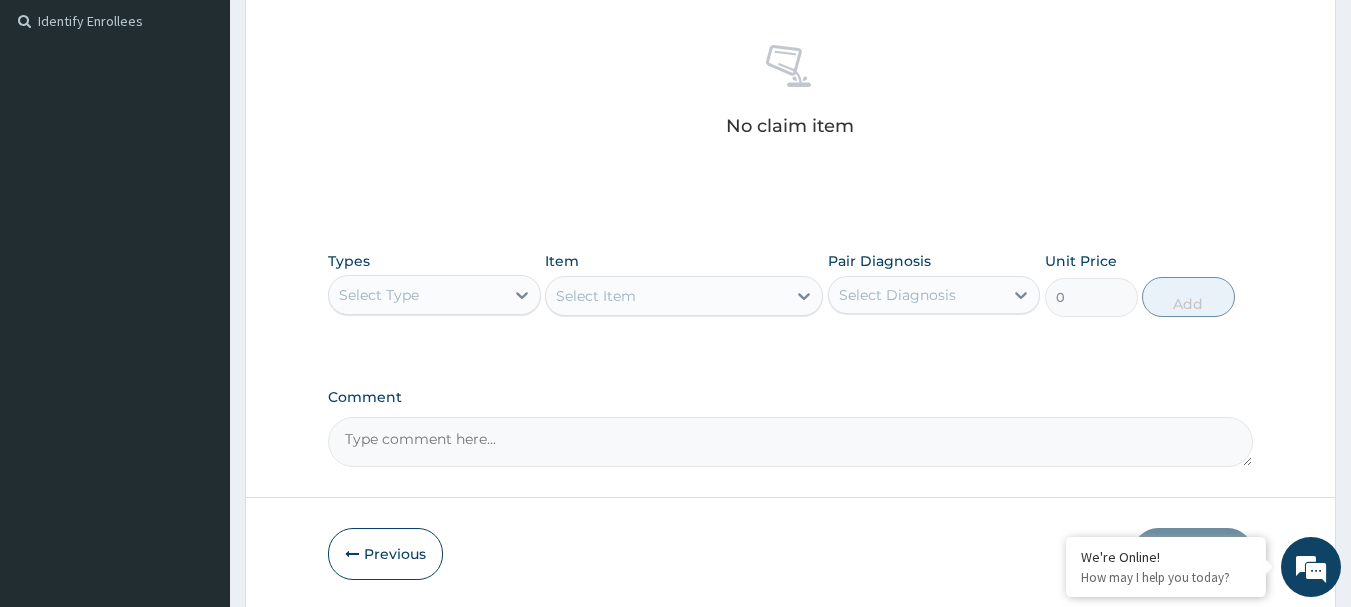 scroll, scrollTop: 615, scrollLeft: 0, axis: vertical 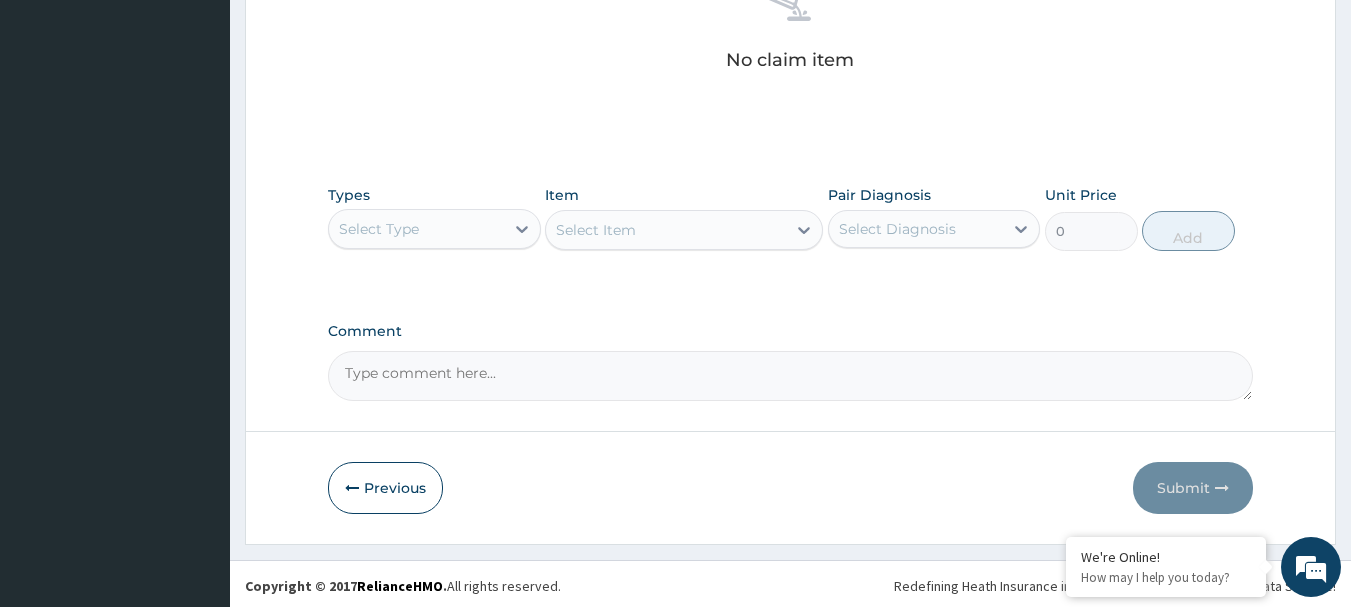 click on "Select Type" at bounding box center (416, 229) 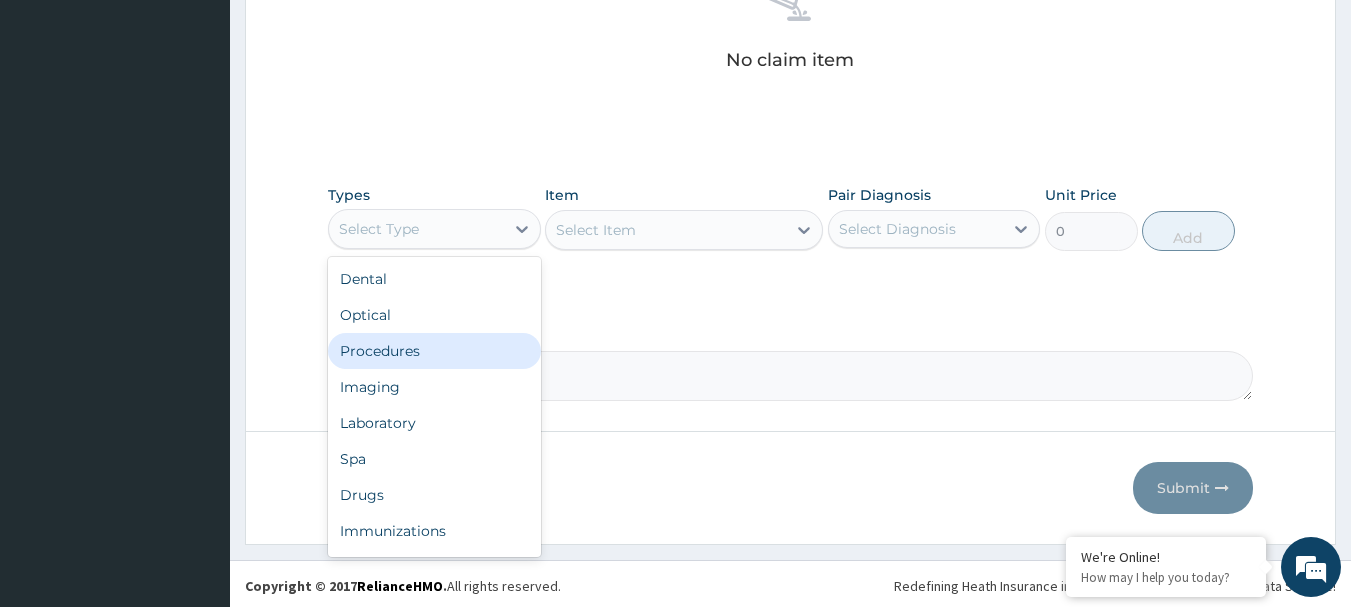 click on "Procedures" at bounding box center [434, 351] 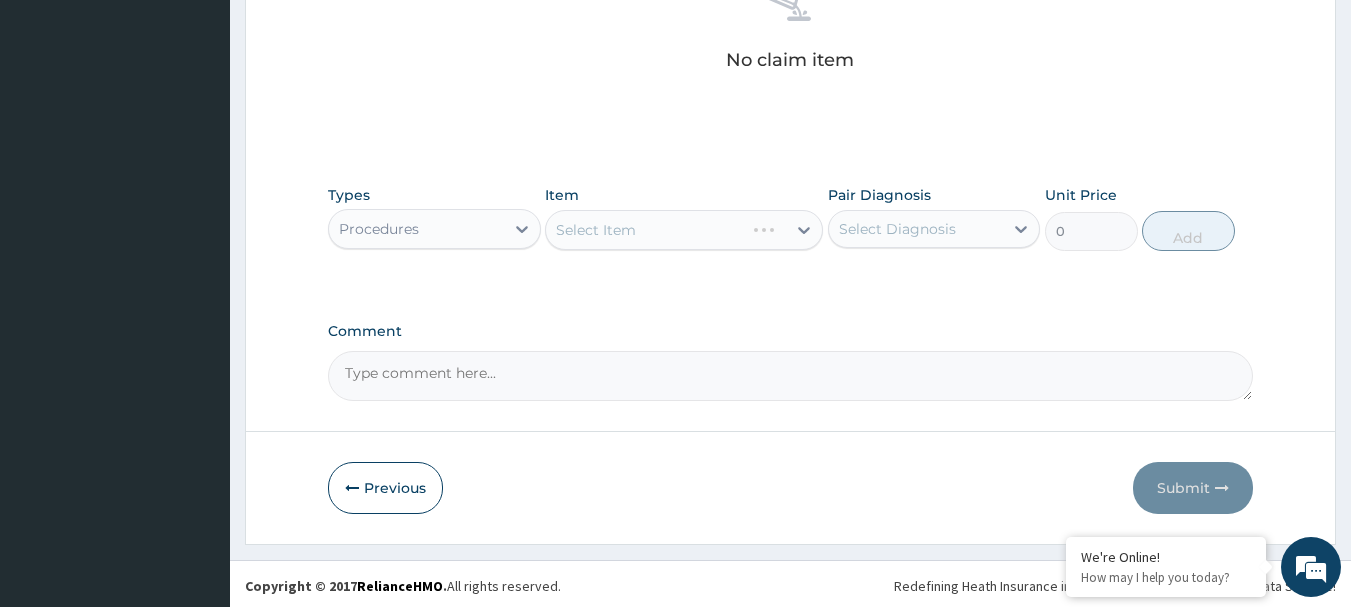 click on "Select Item" at bounding box center [684, 230] 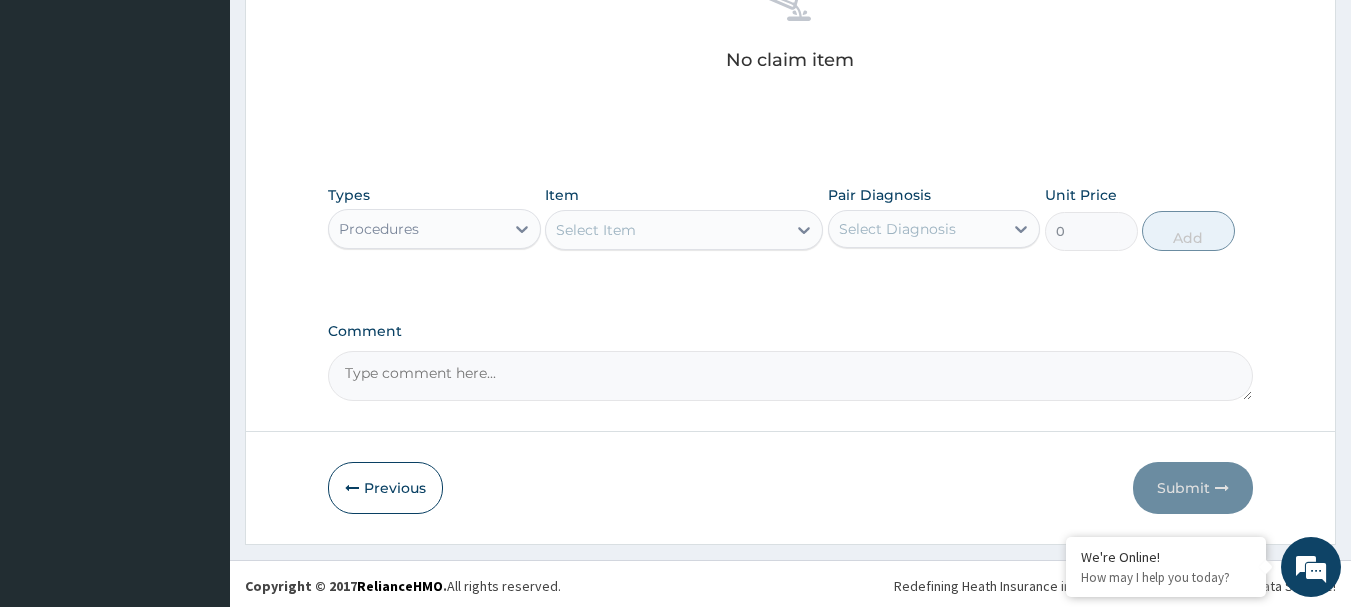 click on "Select Item" at bounding box center [596, 230] 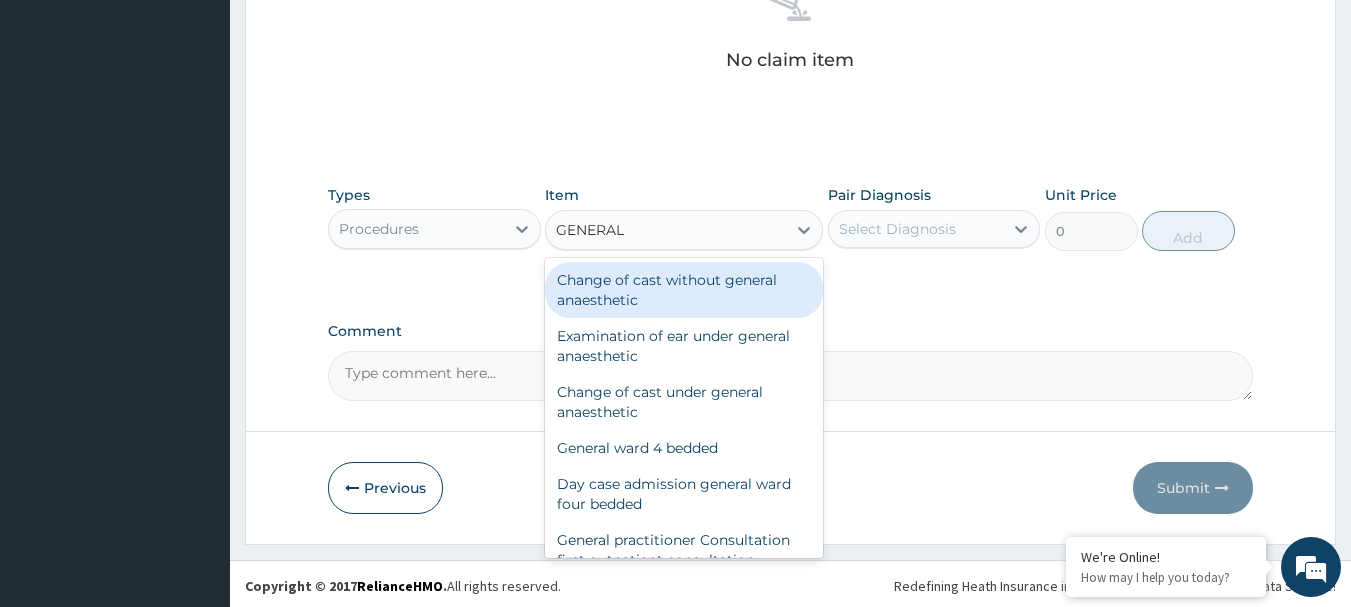 type on "GENERAL P" 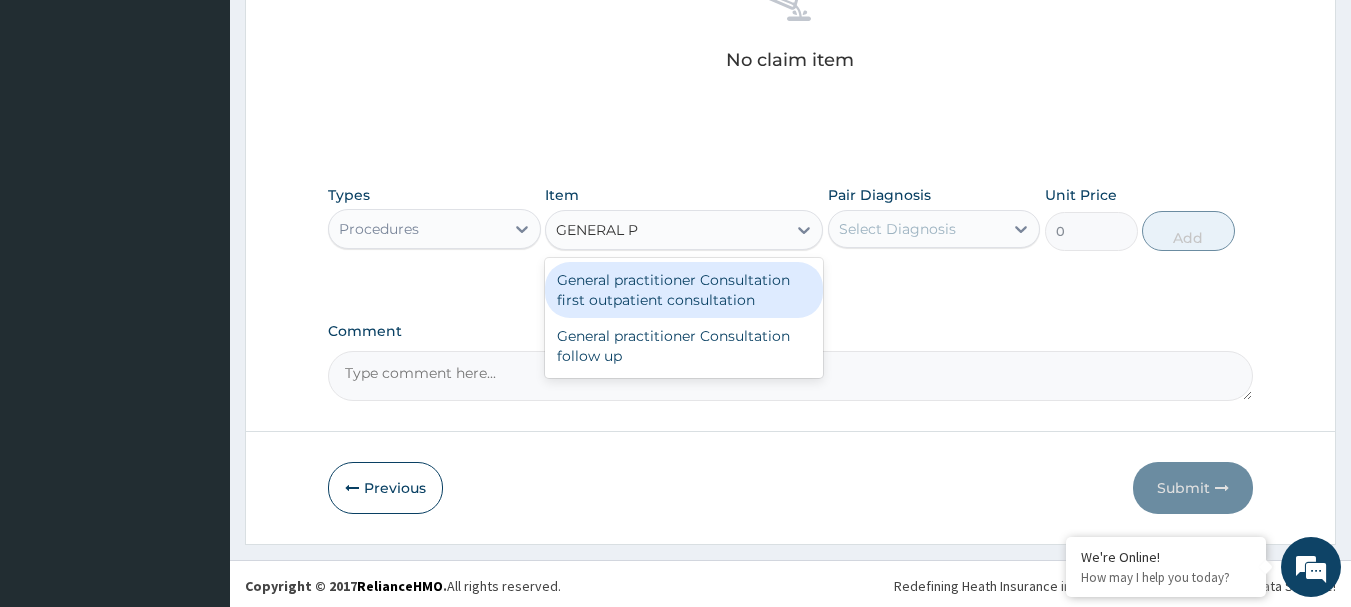 click on "General practitioner Consultation first outpatient consultation" at bounding box center [684, 290] 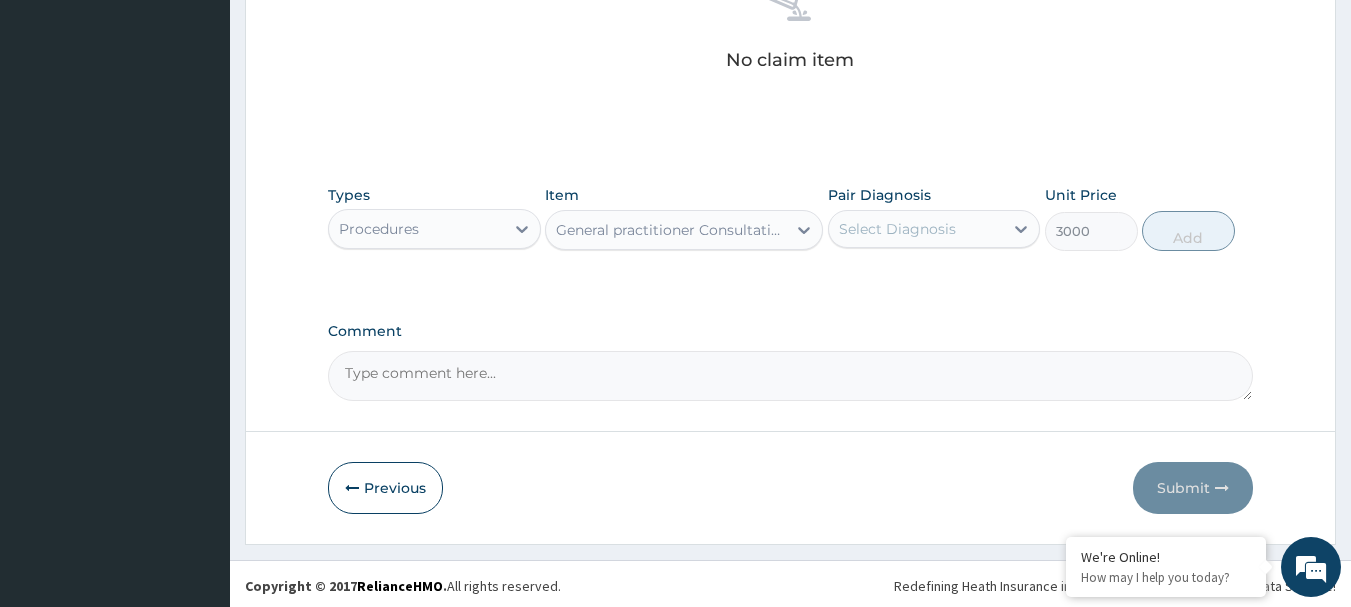 click on "Select Diagnosis" at bounding box center [916, 229] 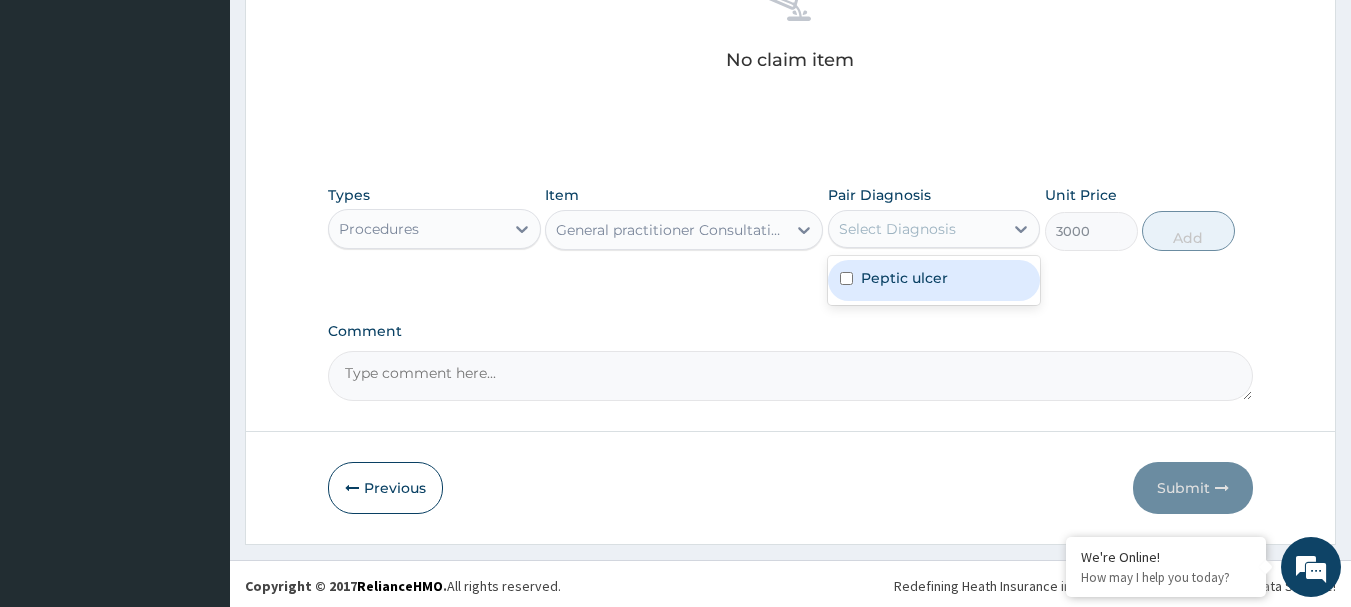 click on "Peptic ulcer" at bounding box center [904, 278] 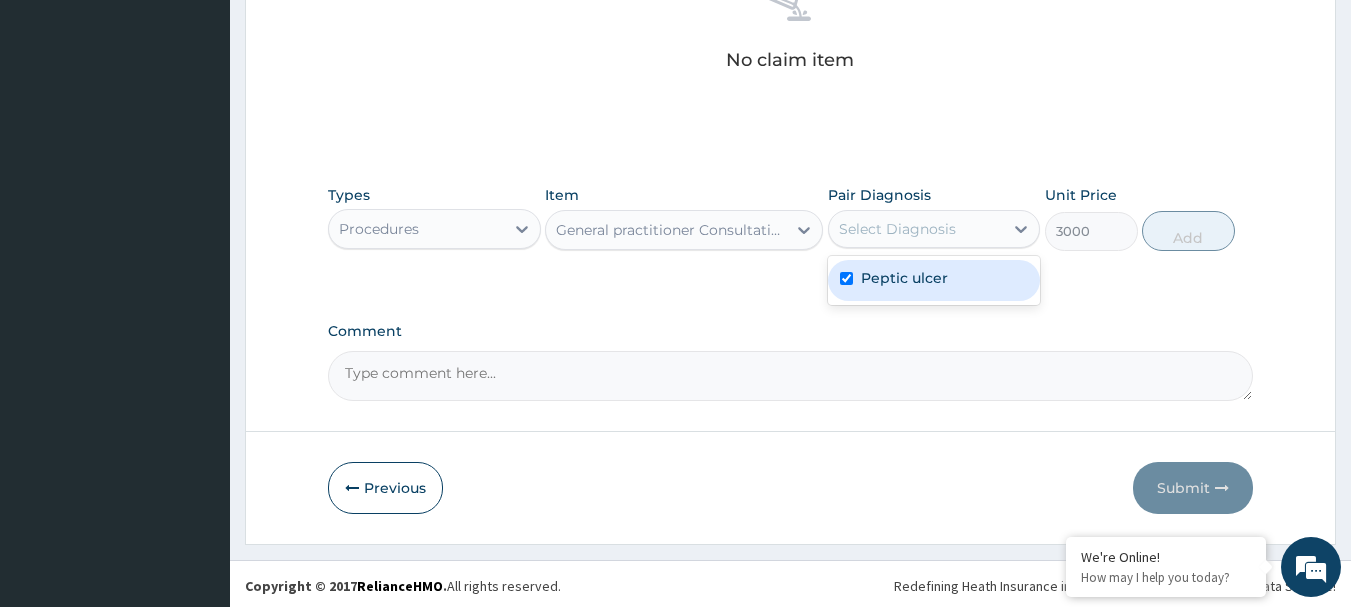 checkbox on "true" 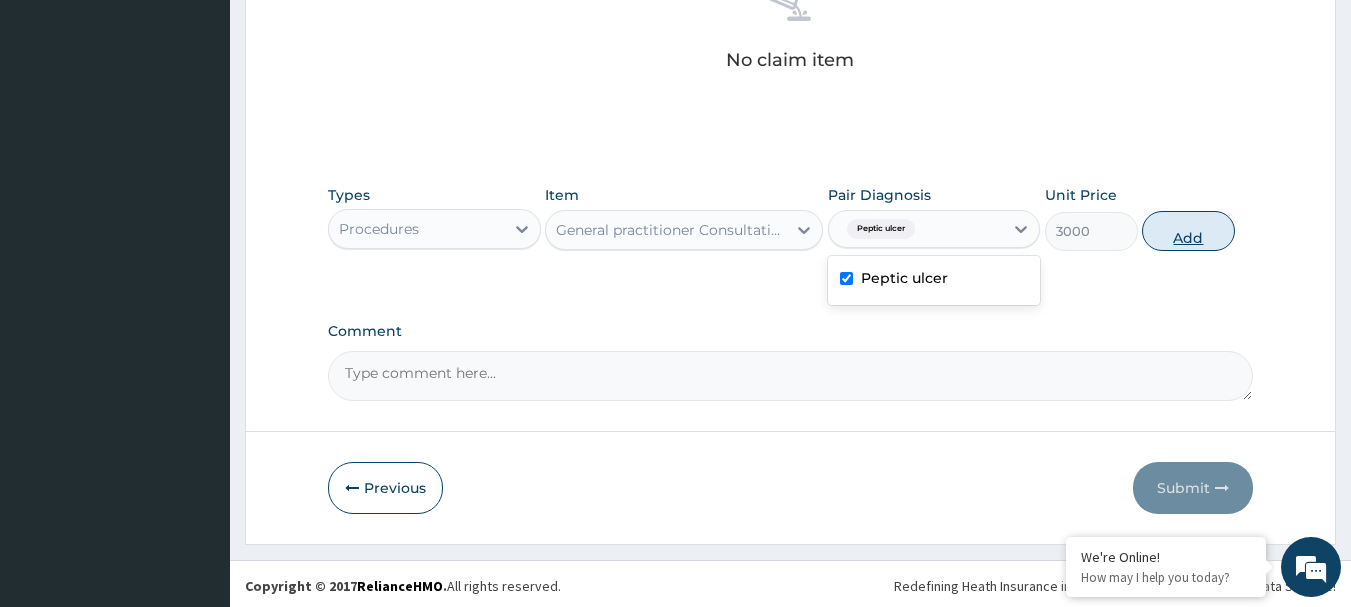 click on "Add" at bounding box center (1188, 231) 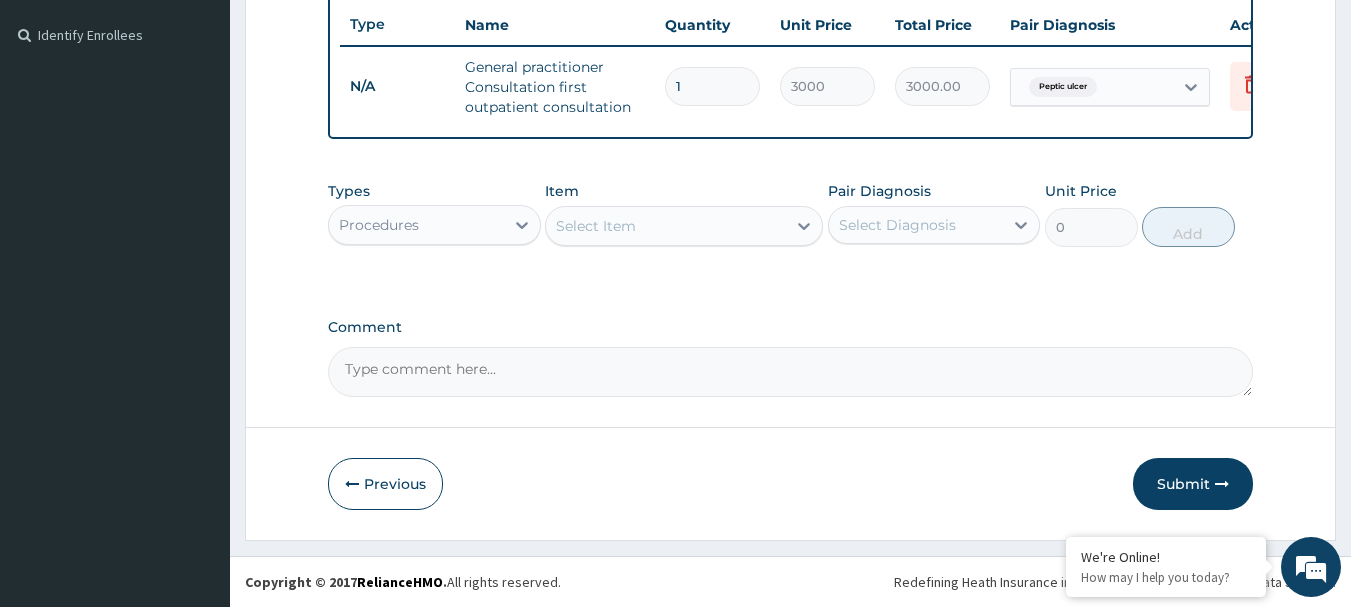 scroll, scrollTop: 550, scrollLeft: 0, axis: vertical 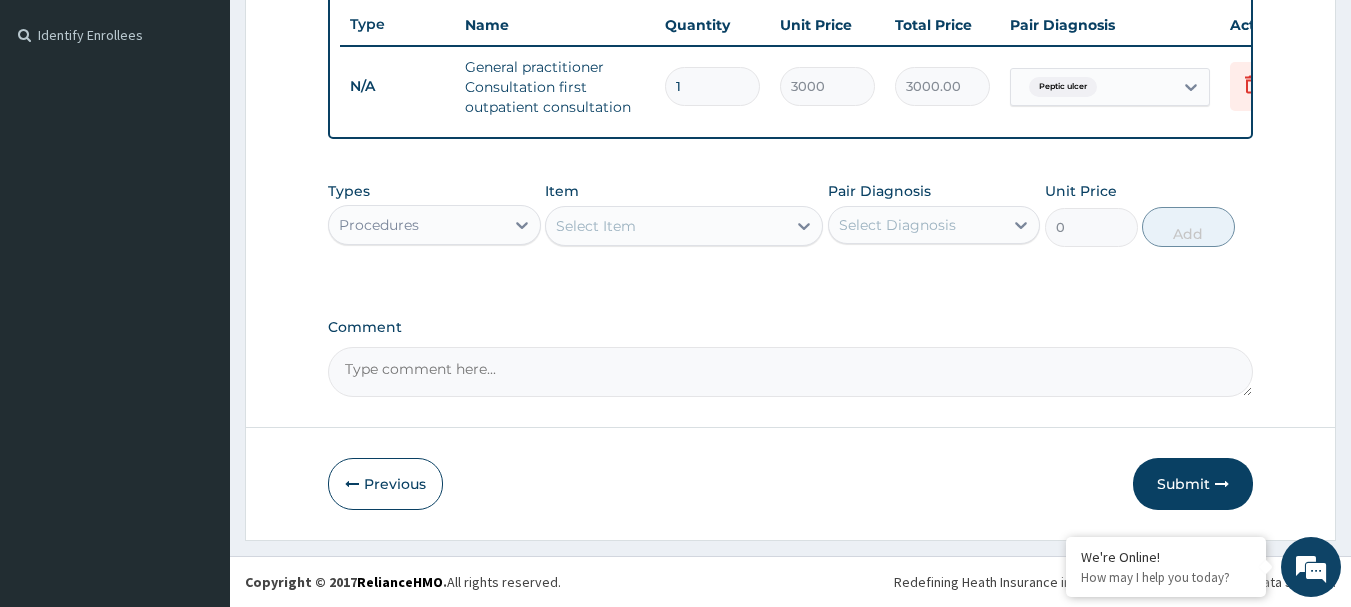 click on "Select Item" at bounding box center [684, 226] 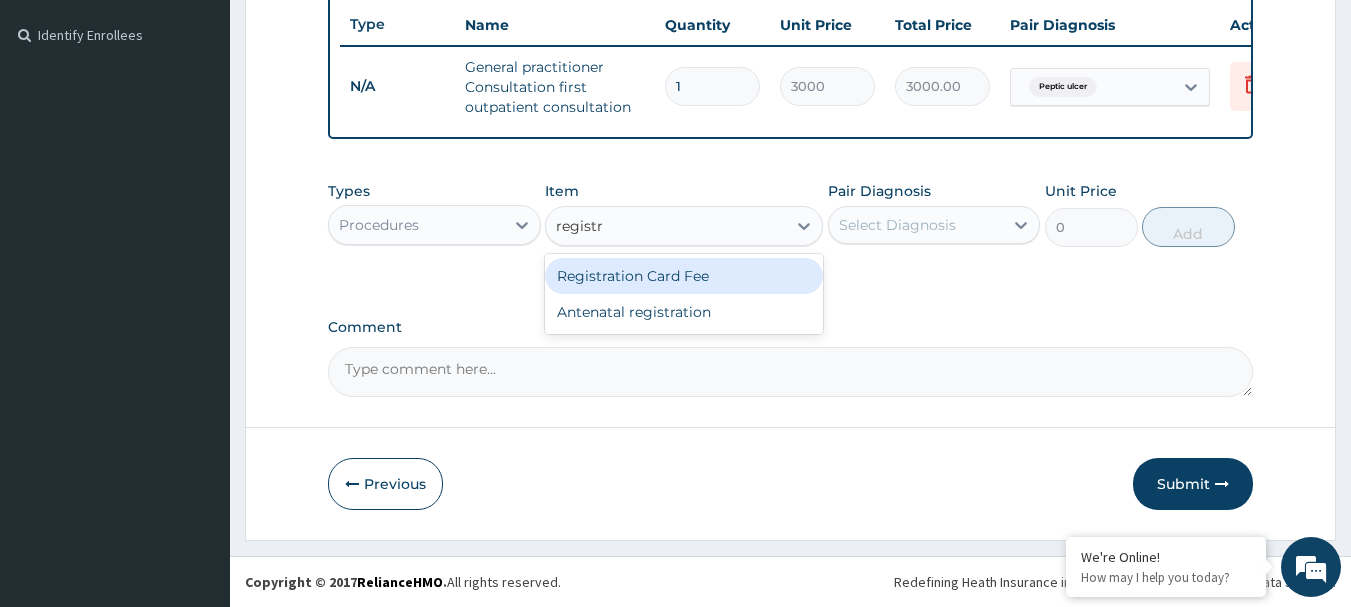 type on "registra" 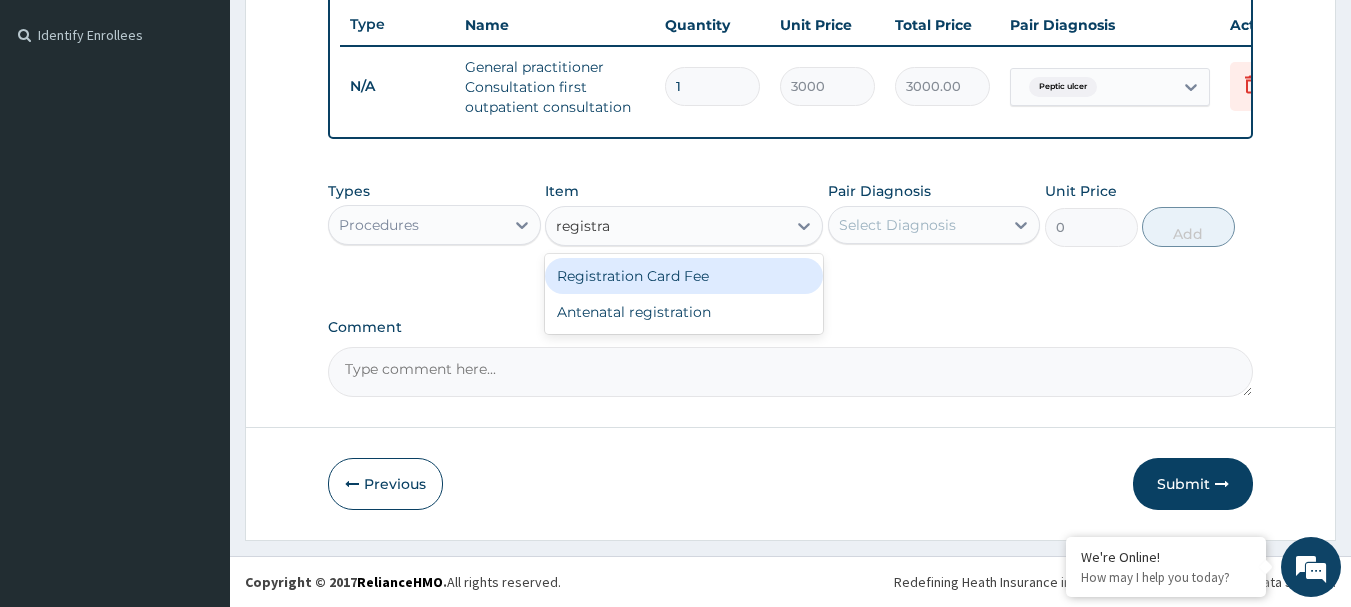 click on "Registration Card Fee" at bounding box center (684, 276) 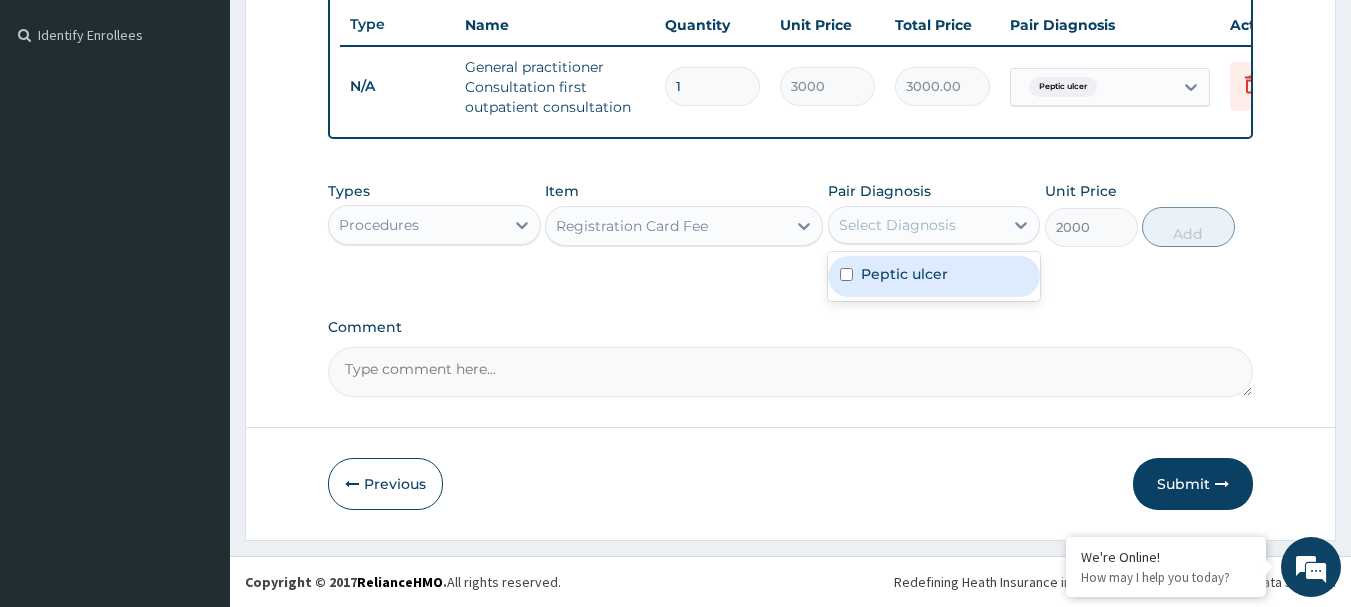 click on "Select Diagnosis" at bounding box center [916, 225] 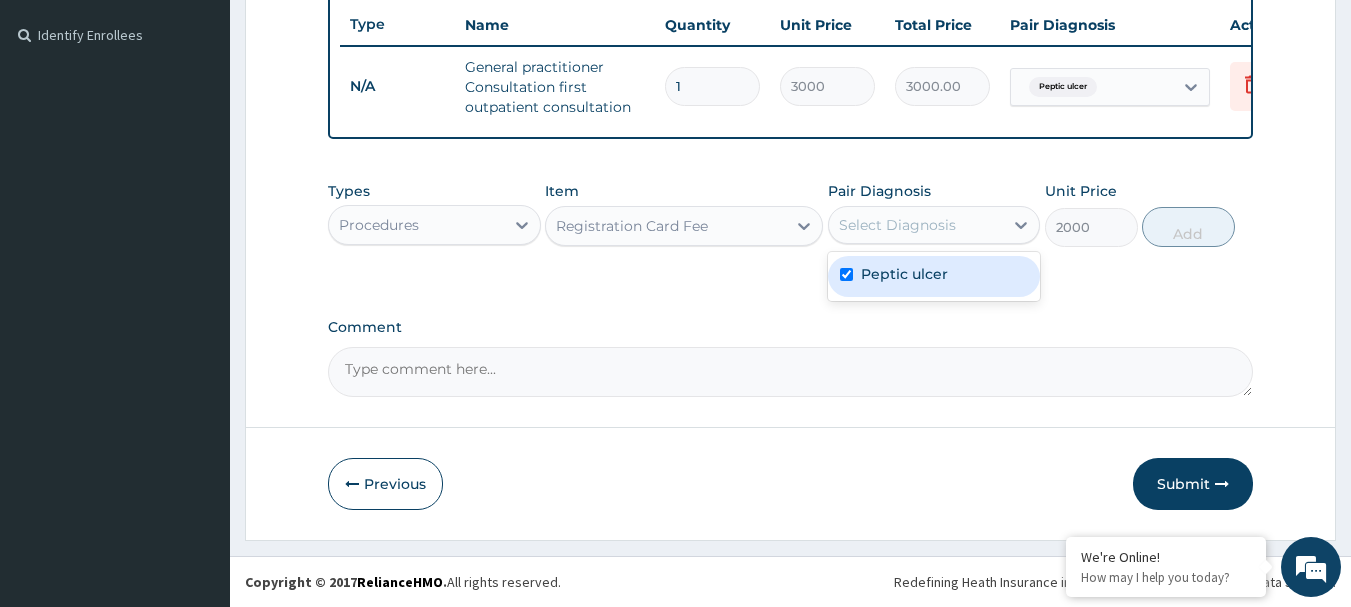 checkbox on "true" 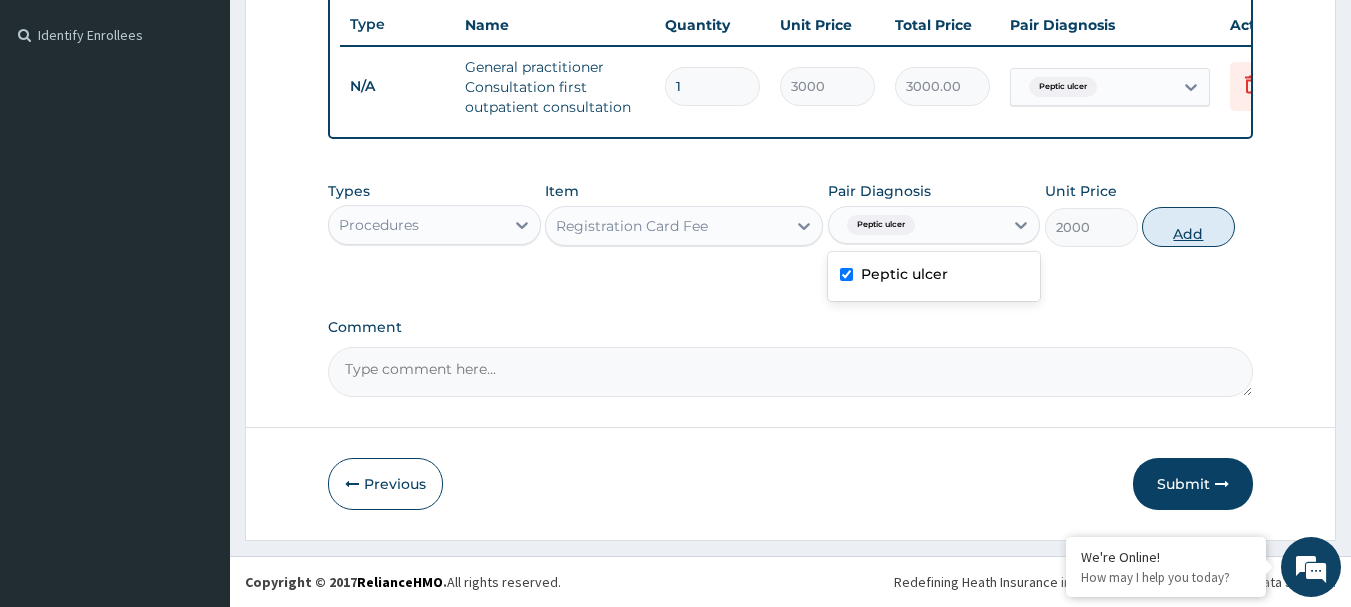 click on "Add" at bounding box center (1188, 227) 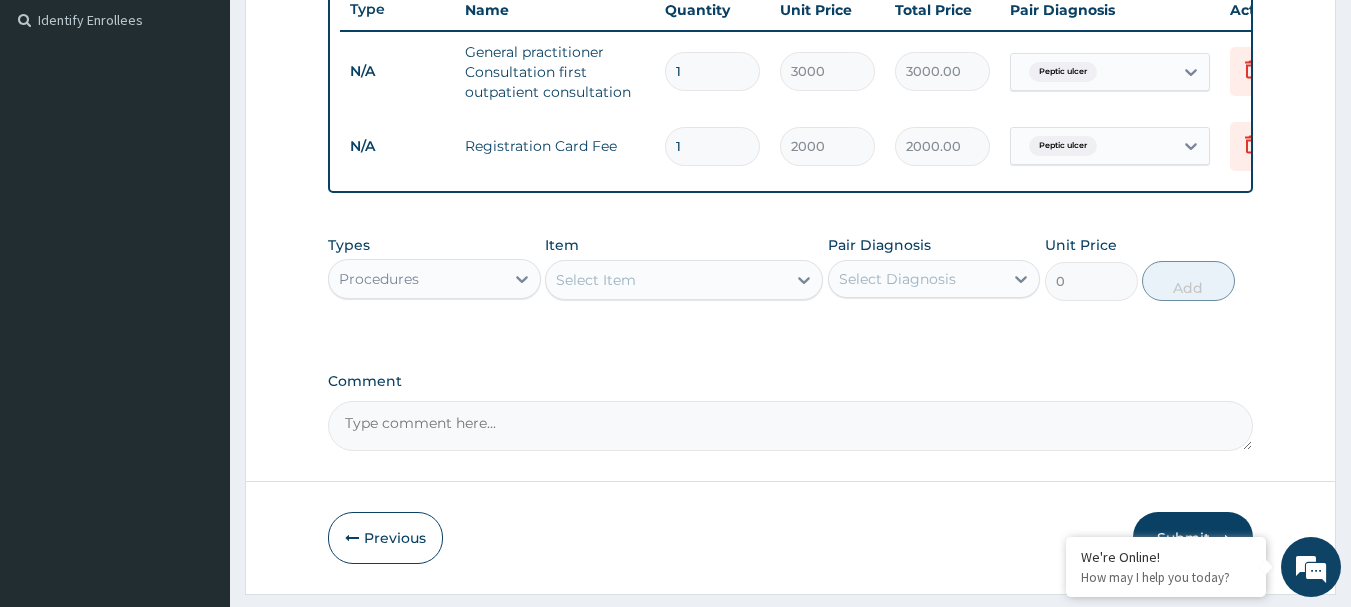 click on "Procedures" at bounding box center [434, 279] 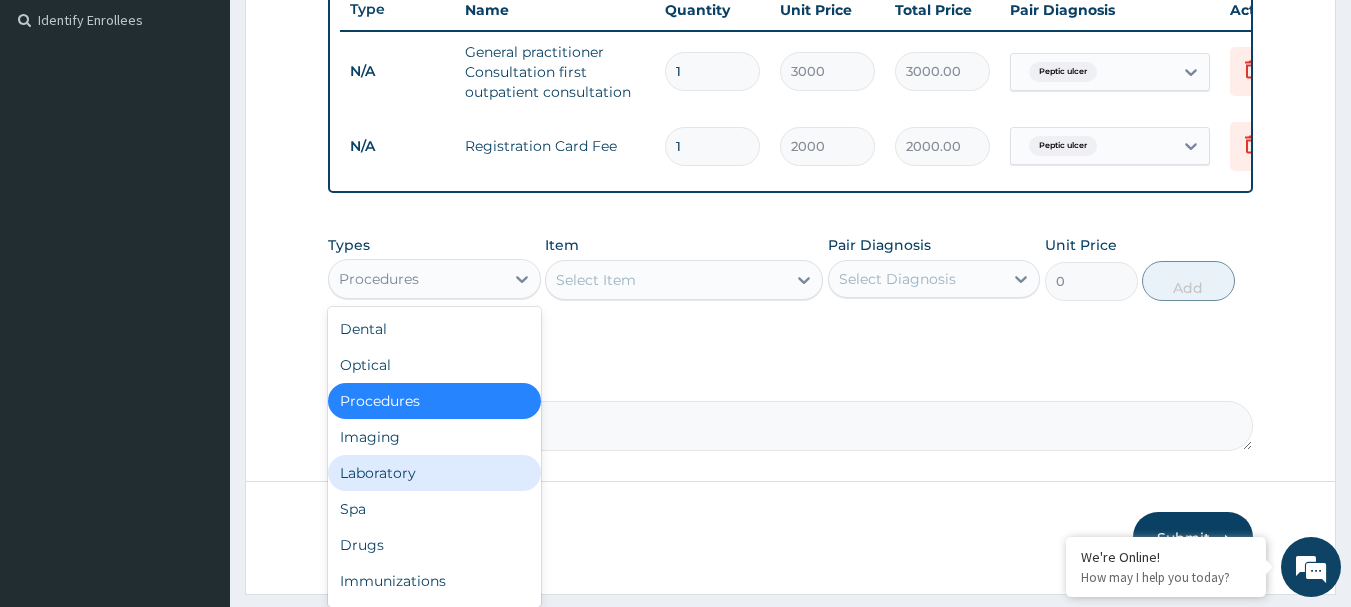 click on "Laboratory" at bounding box center (434, 473) 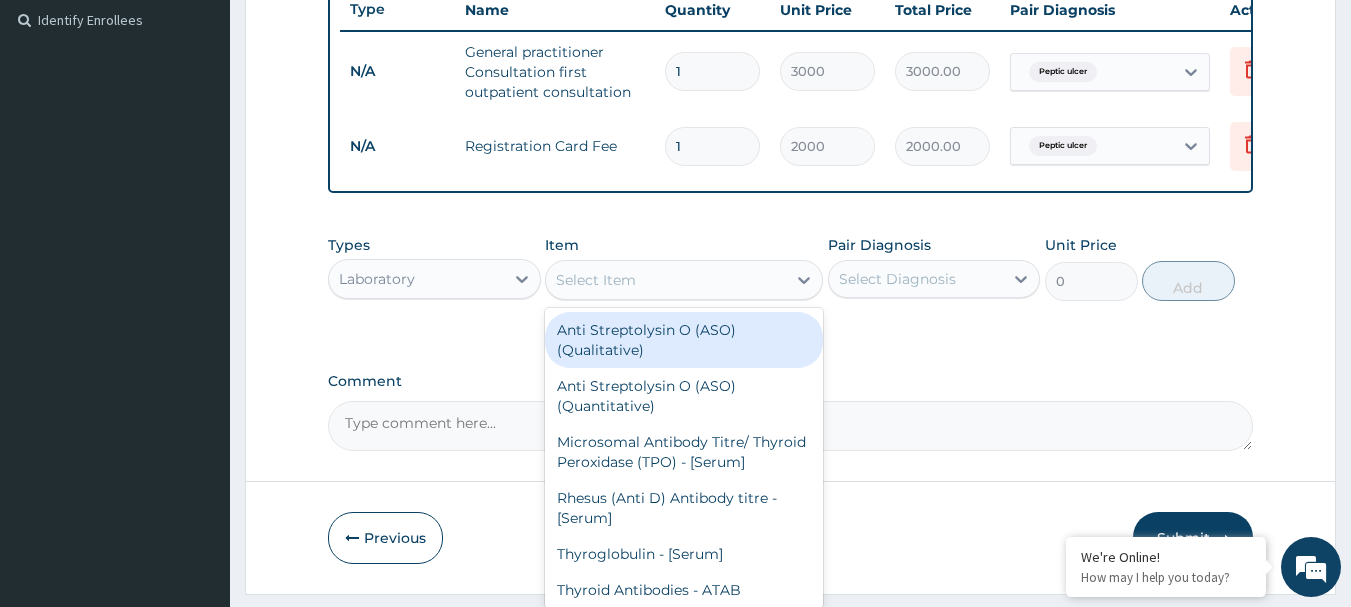 click on "Select Item" at bounding box center [596, 280] 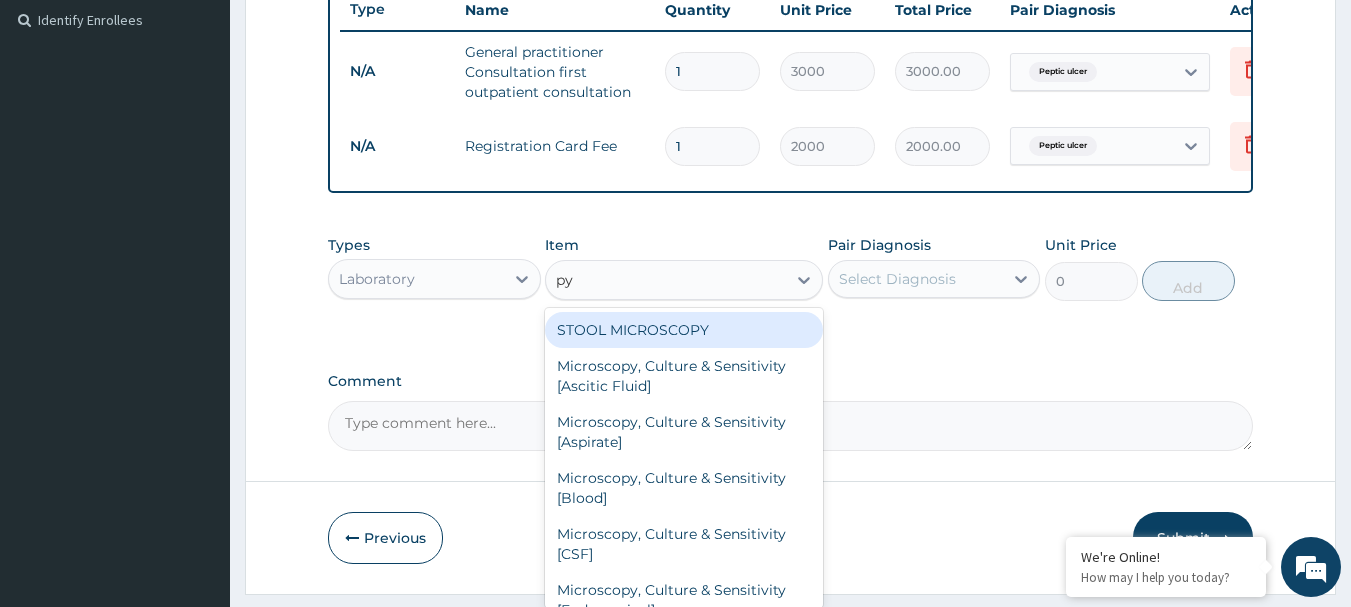 type on "p" 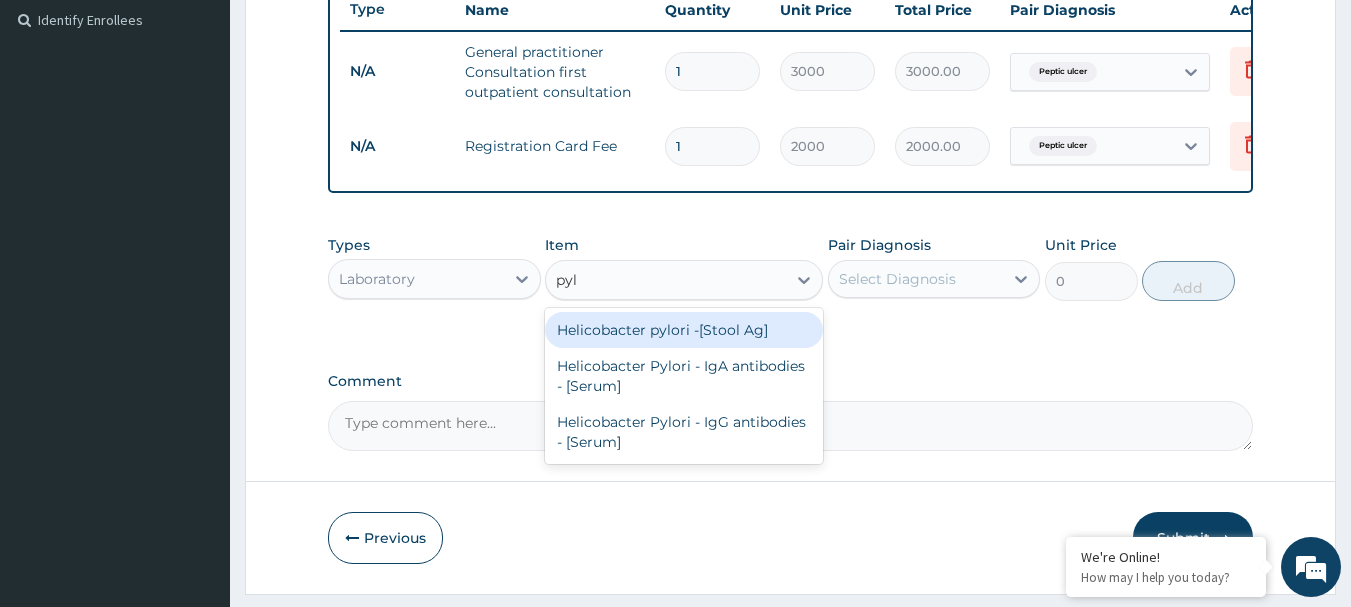 type on "pylo" 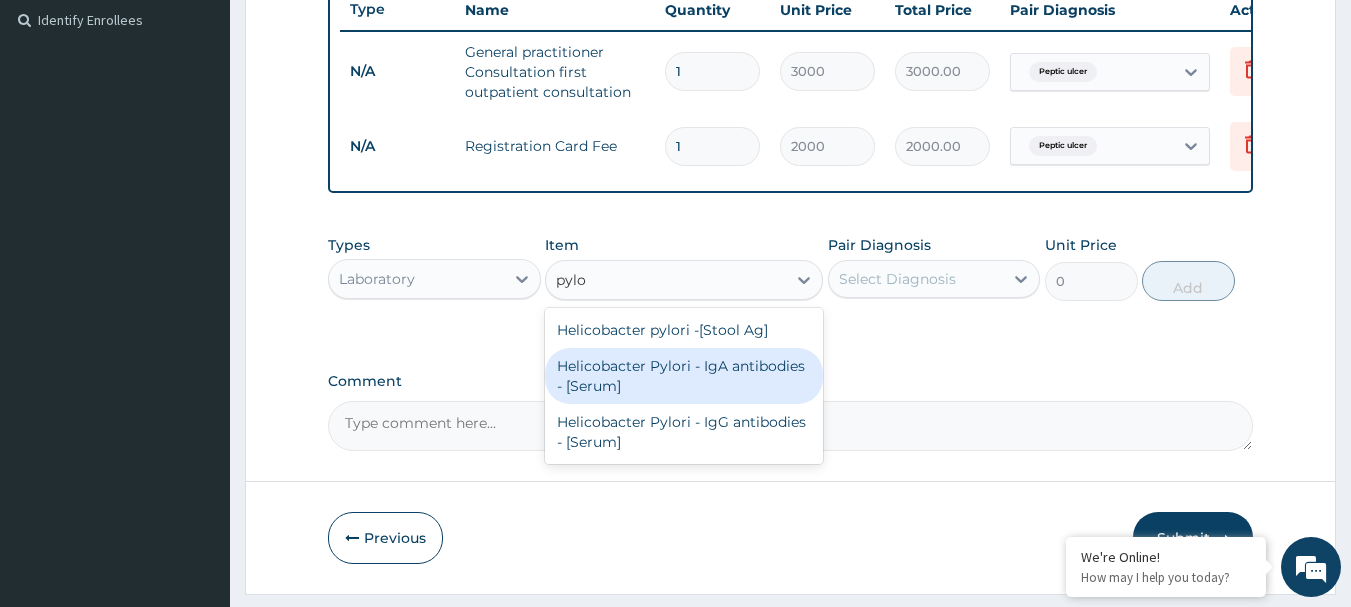 click on "Helicobacter Pylori - IgA antibodies - [Serum]" at bounding box center (684, 376) 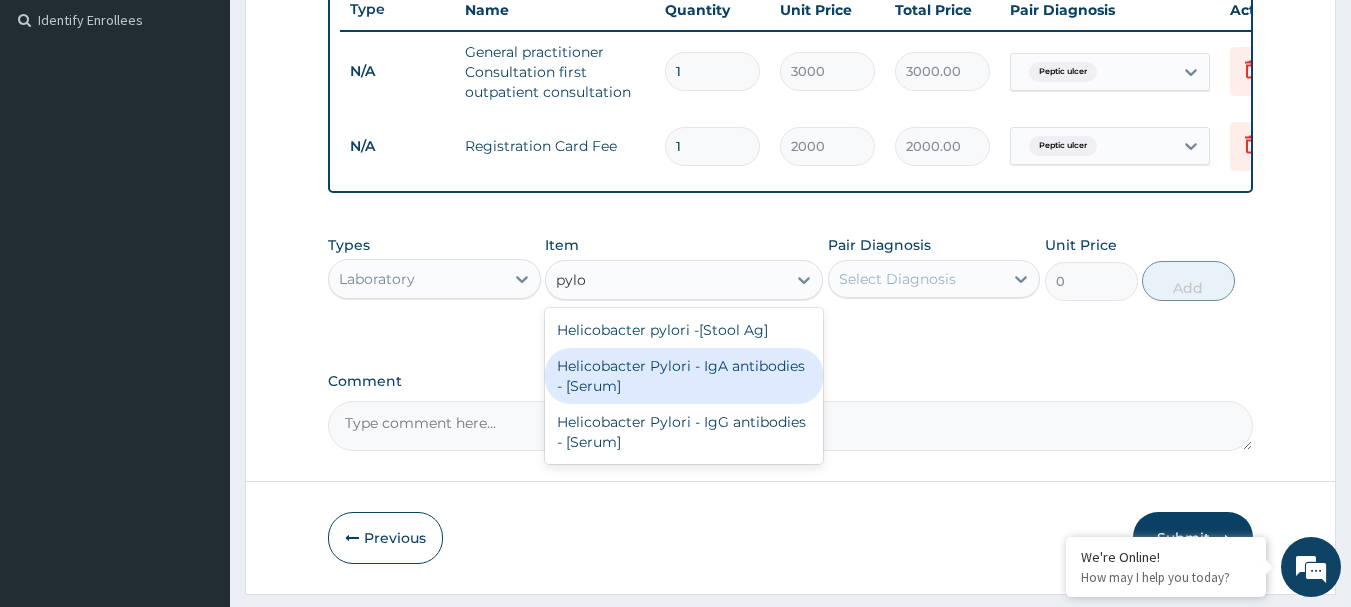 type 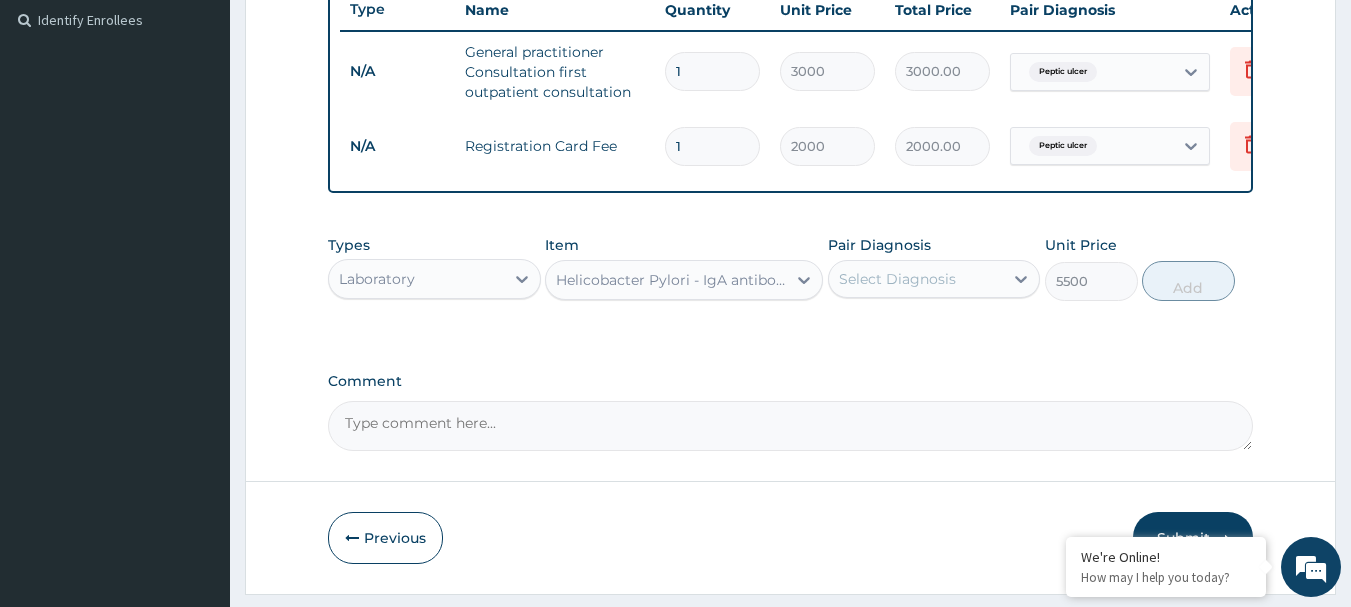 click on "Select Diagnosis" at bounding box center (897, 279) 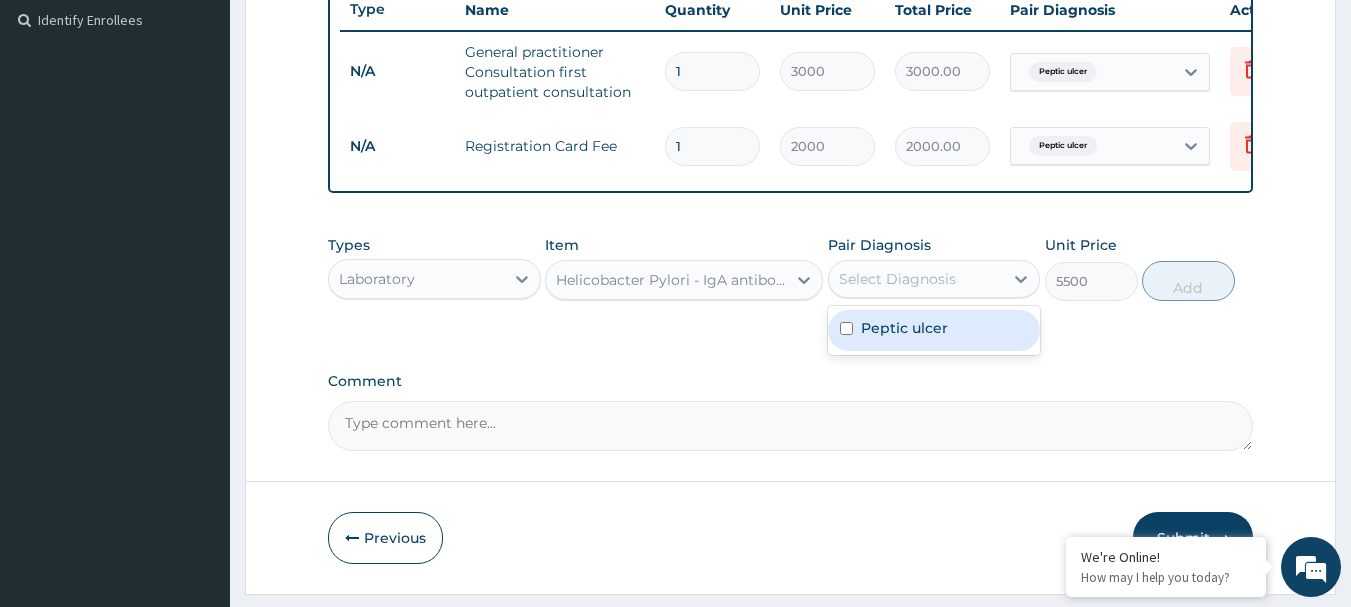 click on "Peptic ulcer" at bounding box center [934, 330] 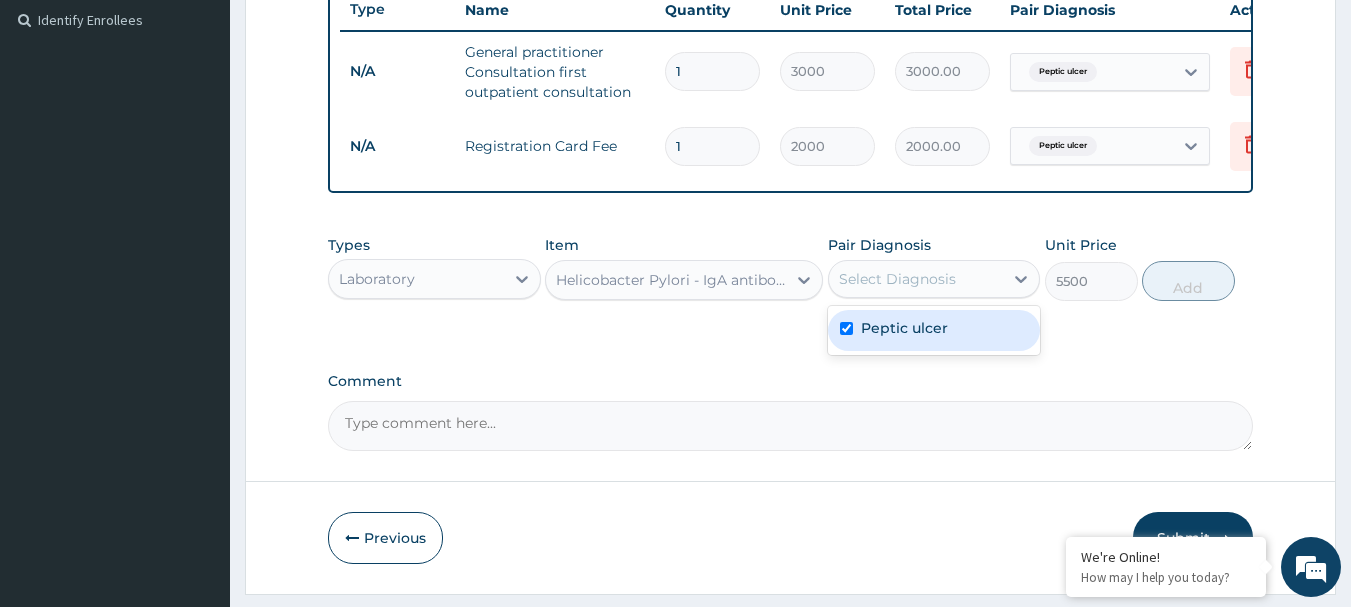 checkbox on "true" 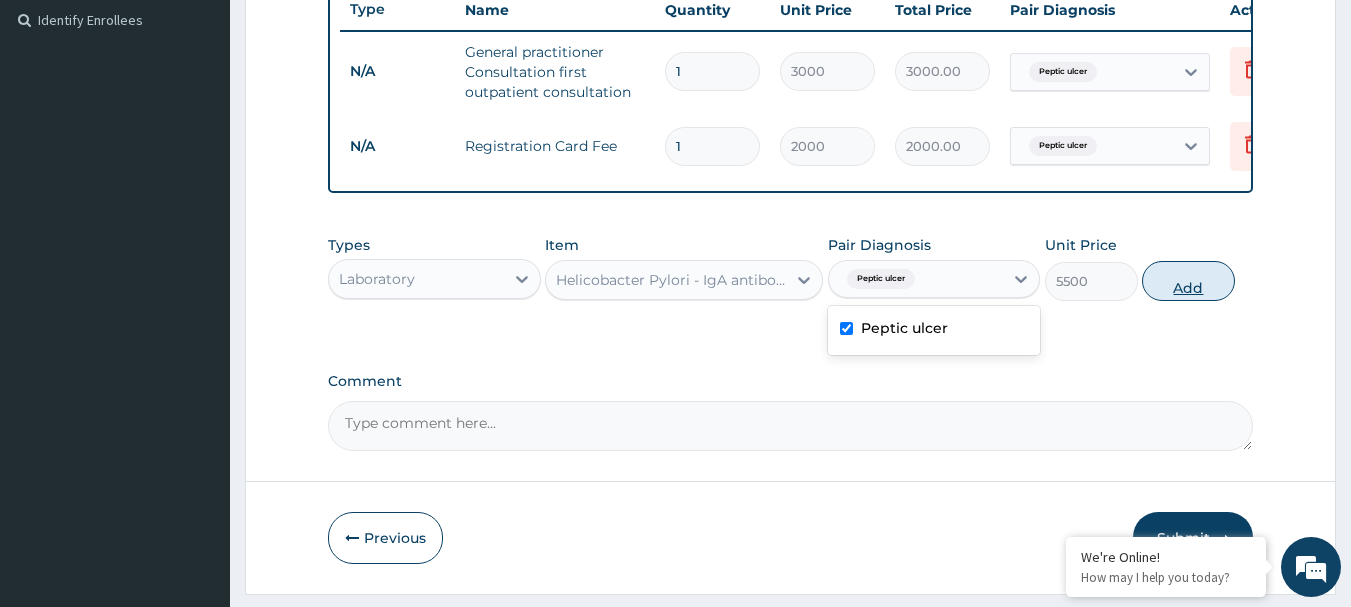 click on "Add" at bounding box center (1188, 281) 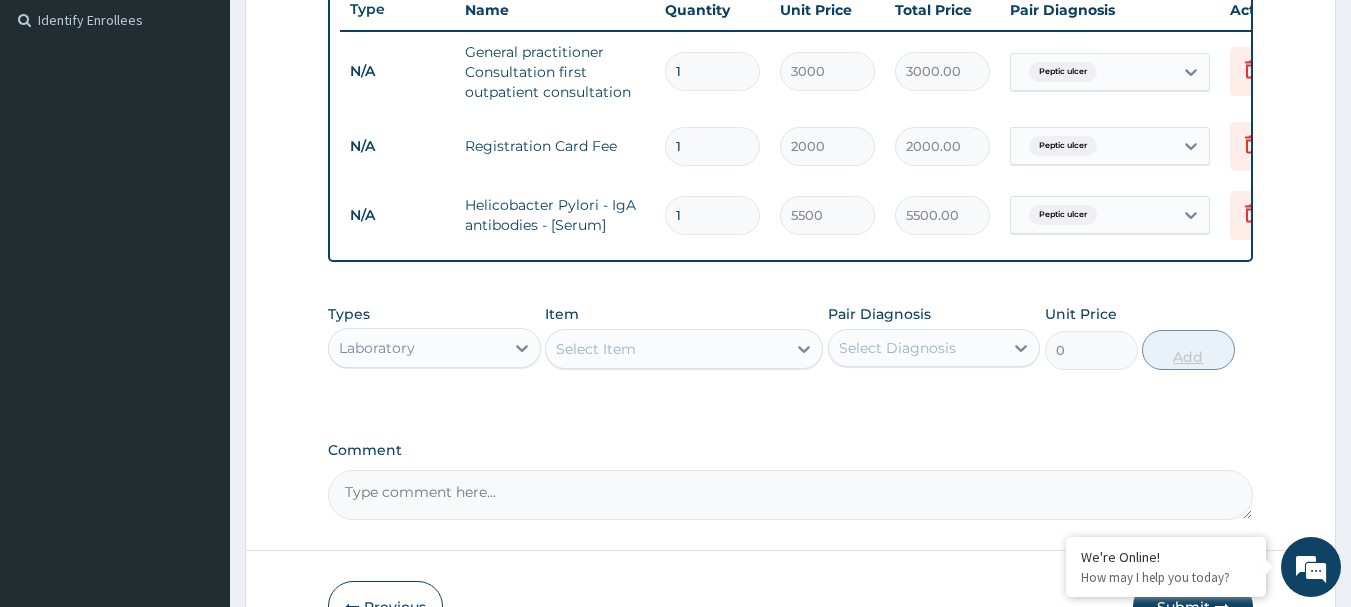 scroll, scrollTop: 688, scrollLeft: 0, axis: vertical 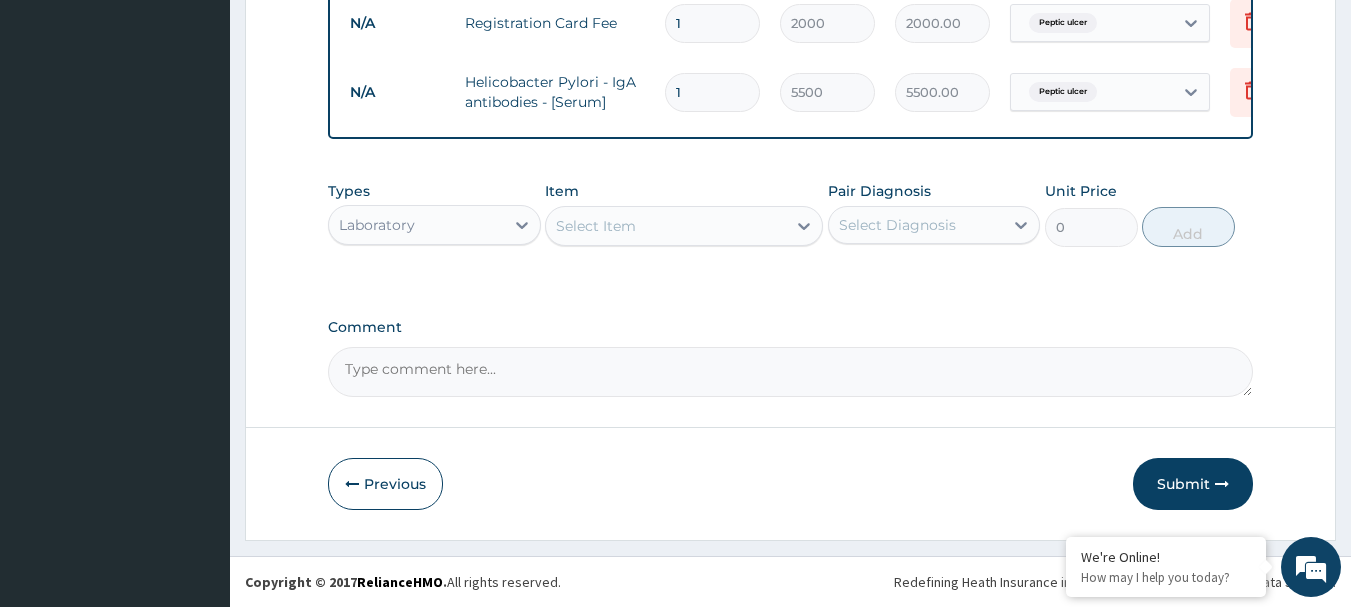 click on "Laboratory" at bounding box center [416, 225] 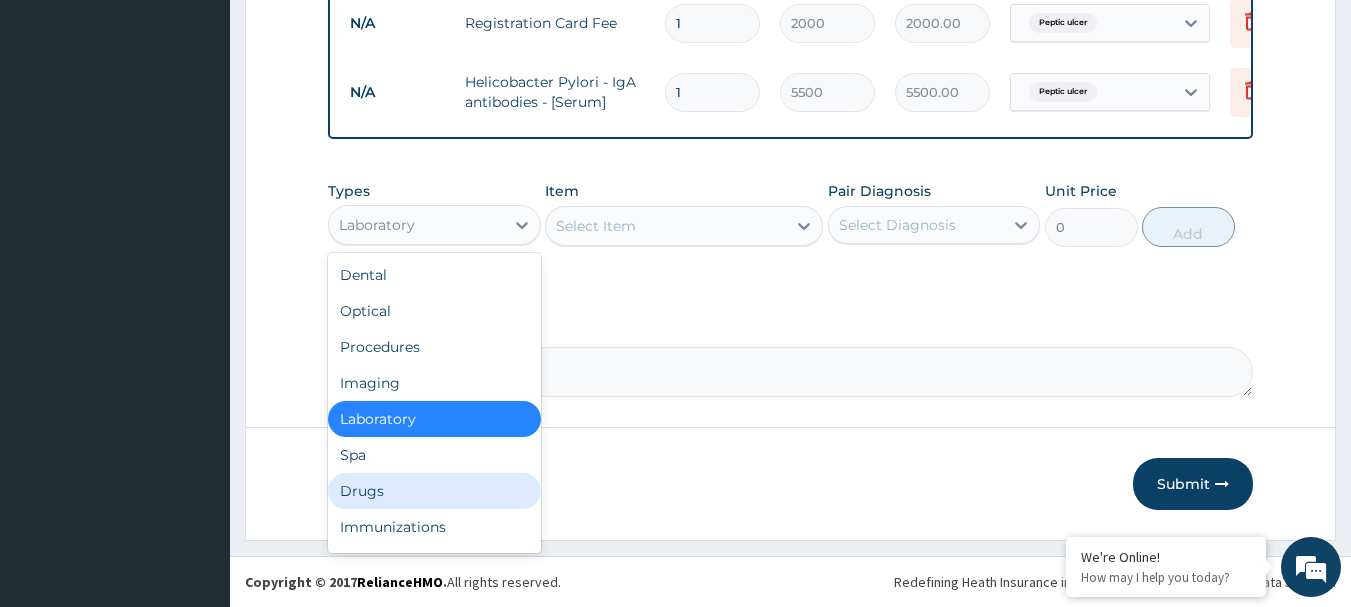 click on "Drugs" at bounding box center [434, 491] 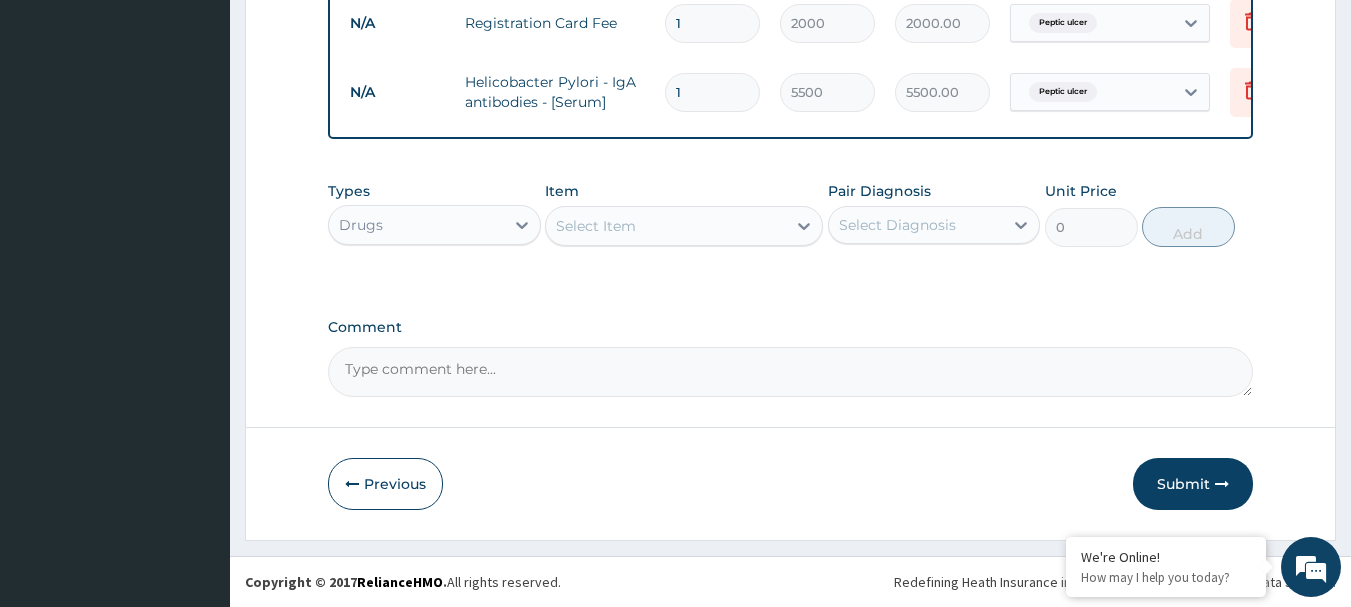 click on "Select Item" at bounding box center [666, 226] 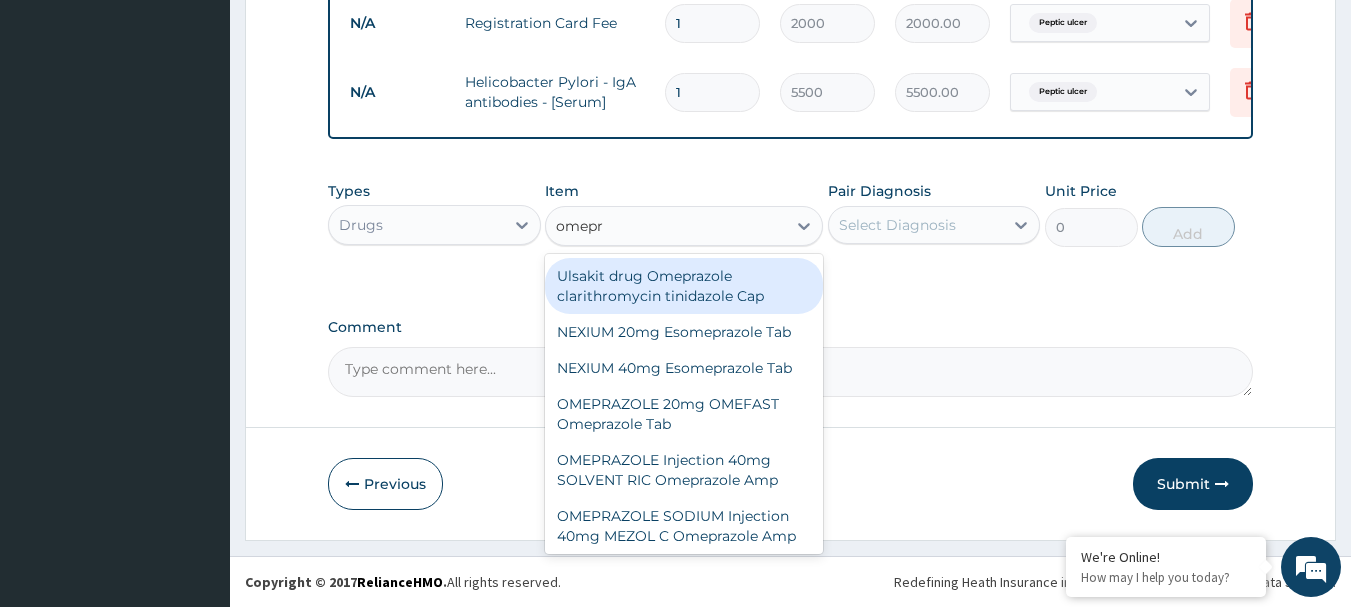 type on "omepra" 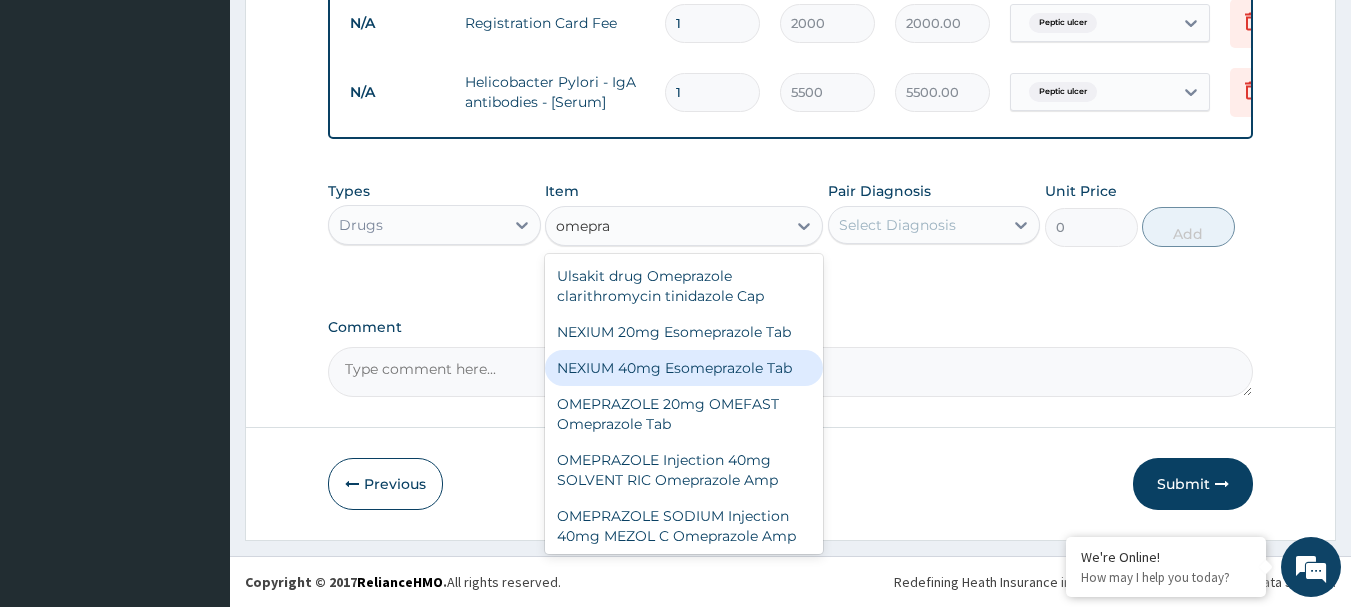 click on "NEXIUM 40mg Esomeprazole Tab" at bounding box center (684, 368) 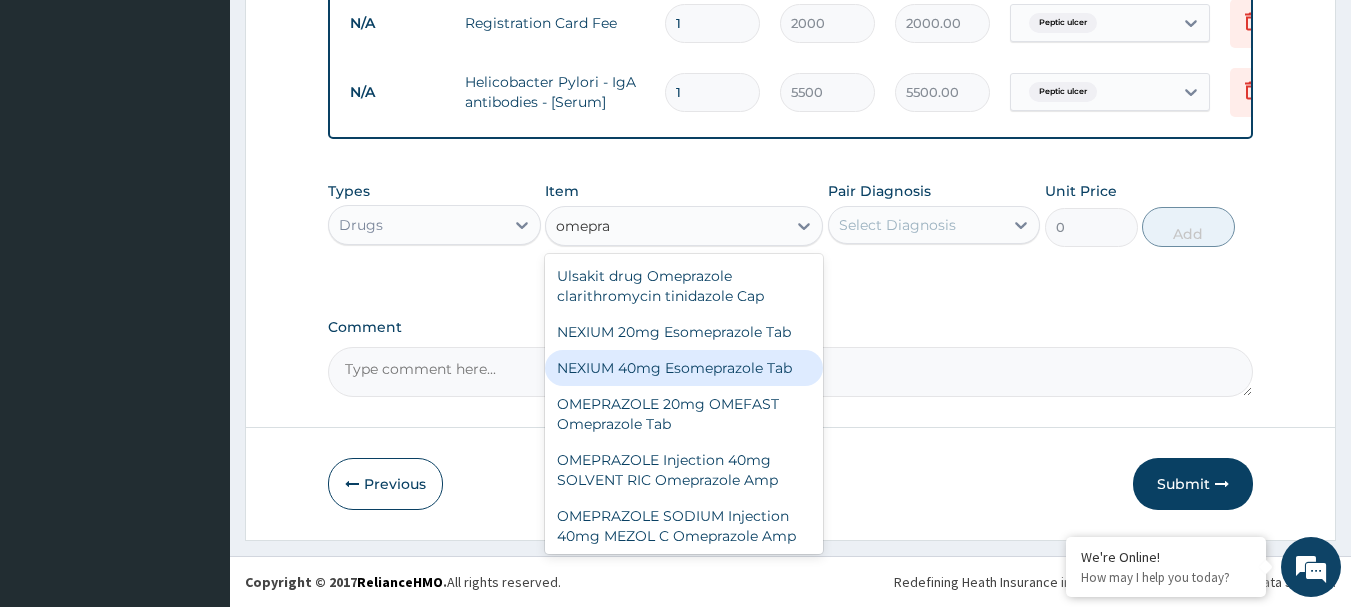 type 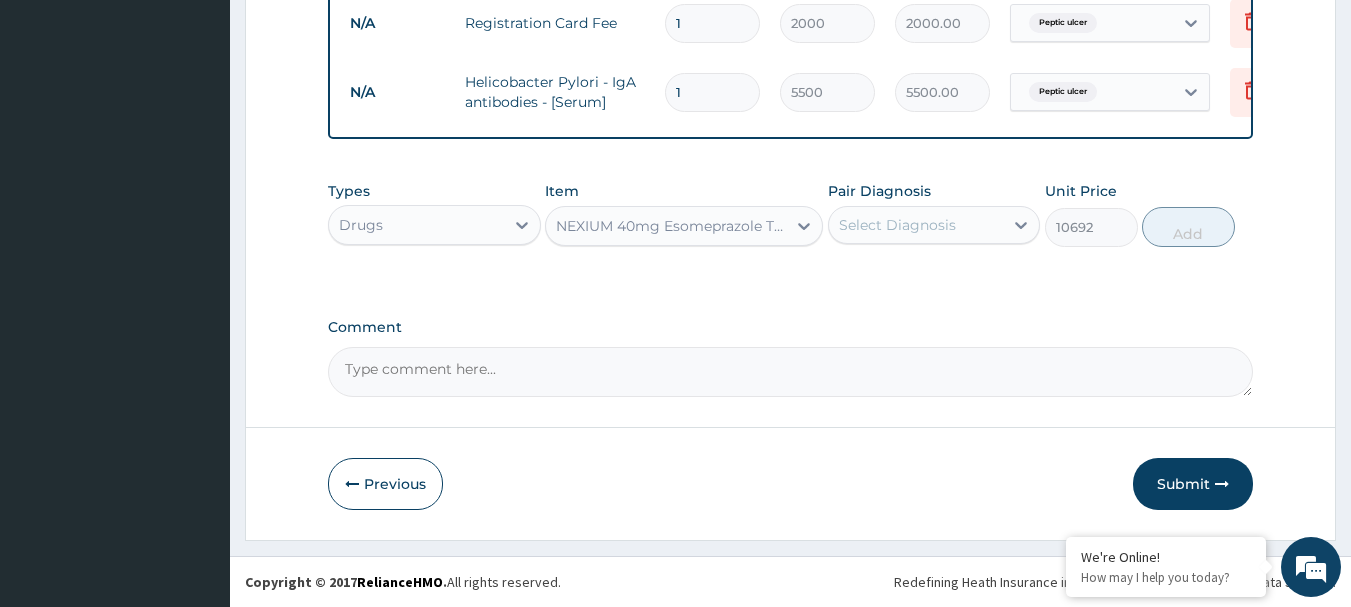 click on "Select Diagnosis" at bounding box center (897, 225) 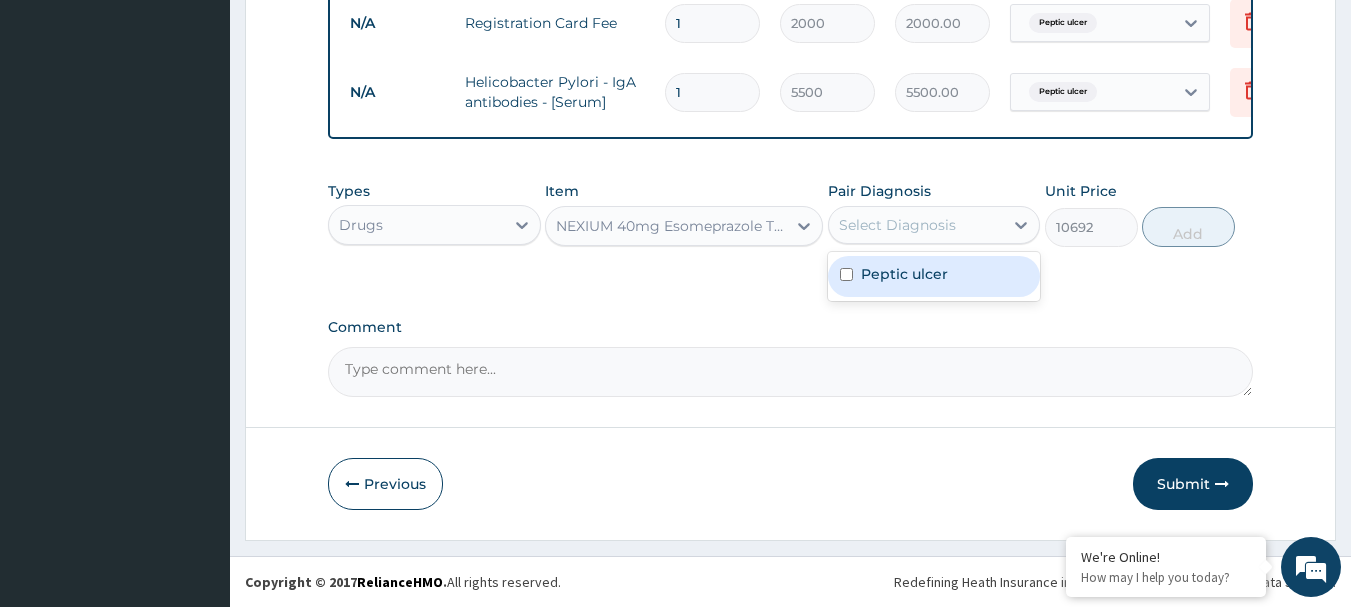 click on "Peptic ulcer" at bounding box center [904, 274] 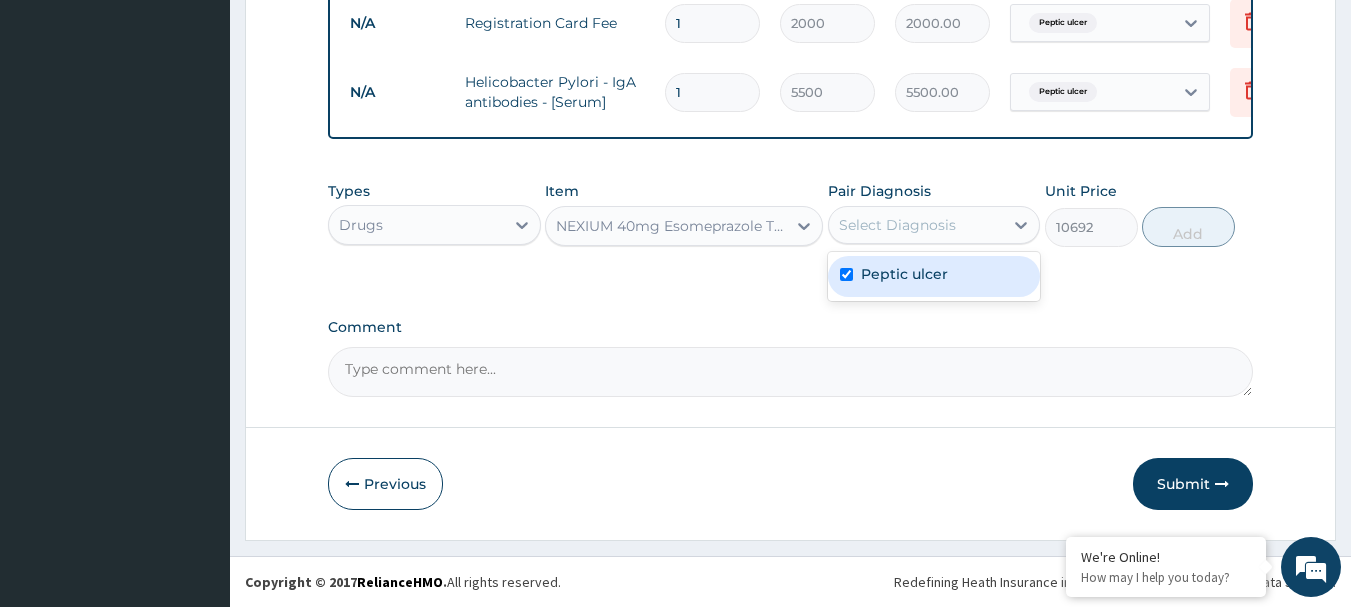 checkbox on "true" 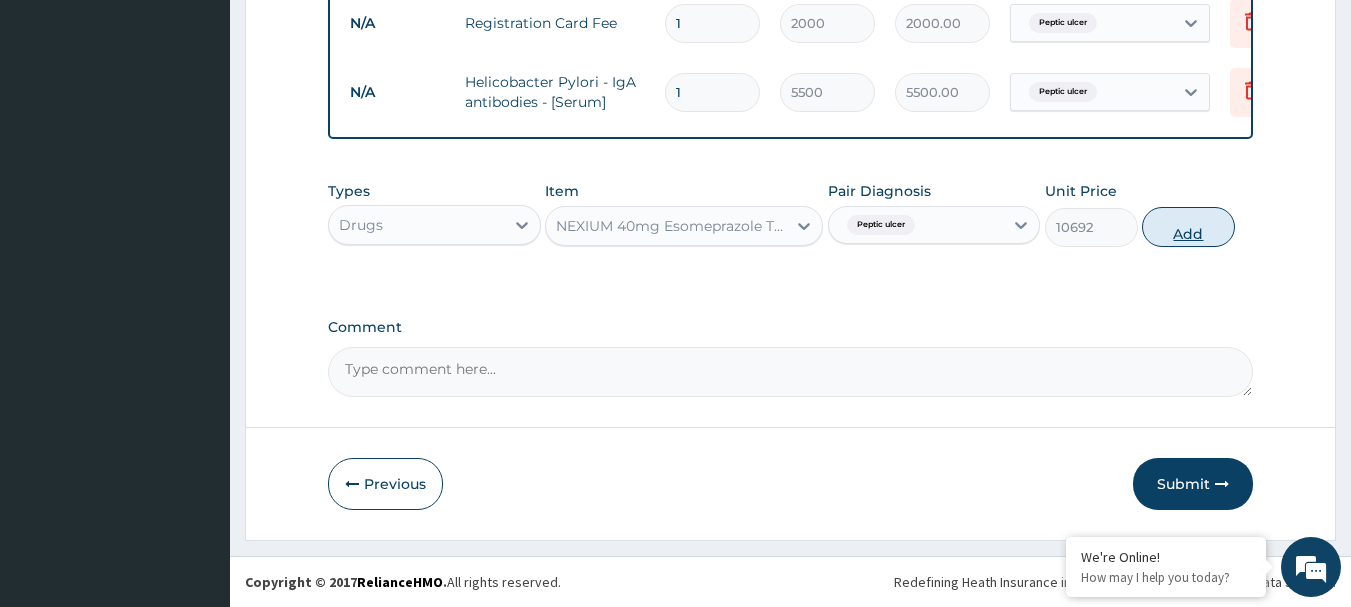 click on "Add" at bounding box center [1188, 227] 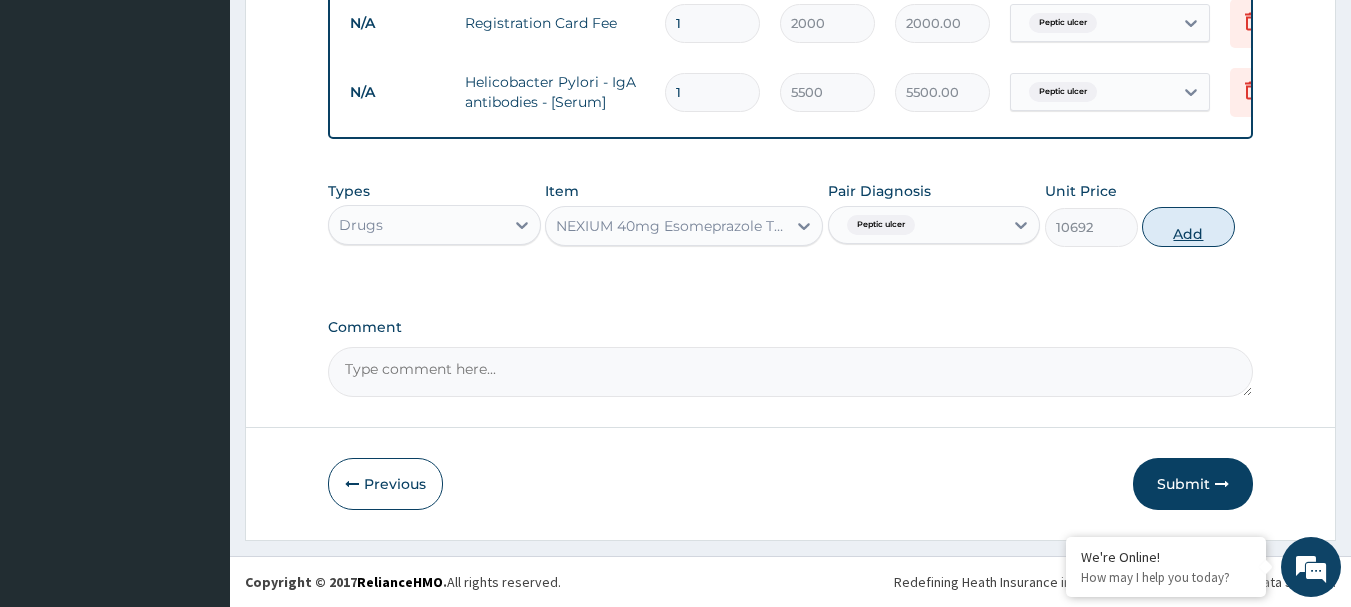 type on "0" 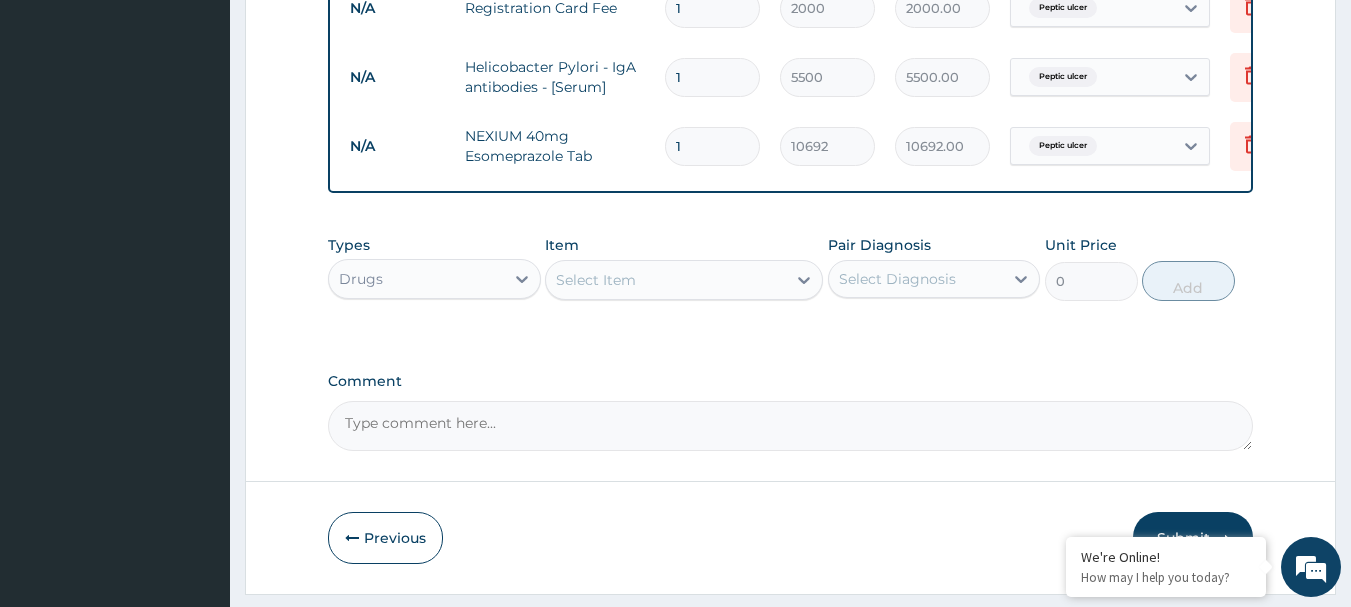 click on "Select Item" at bounding box center [666, 280] 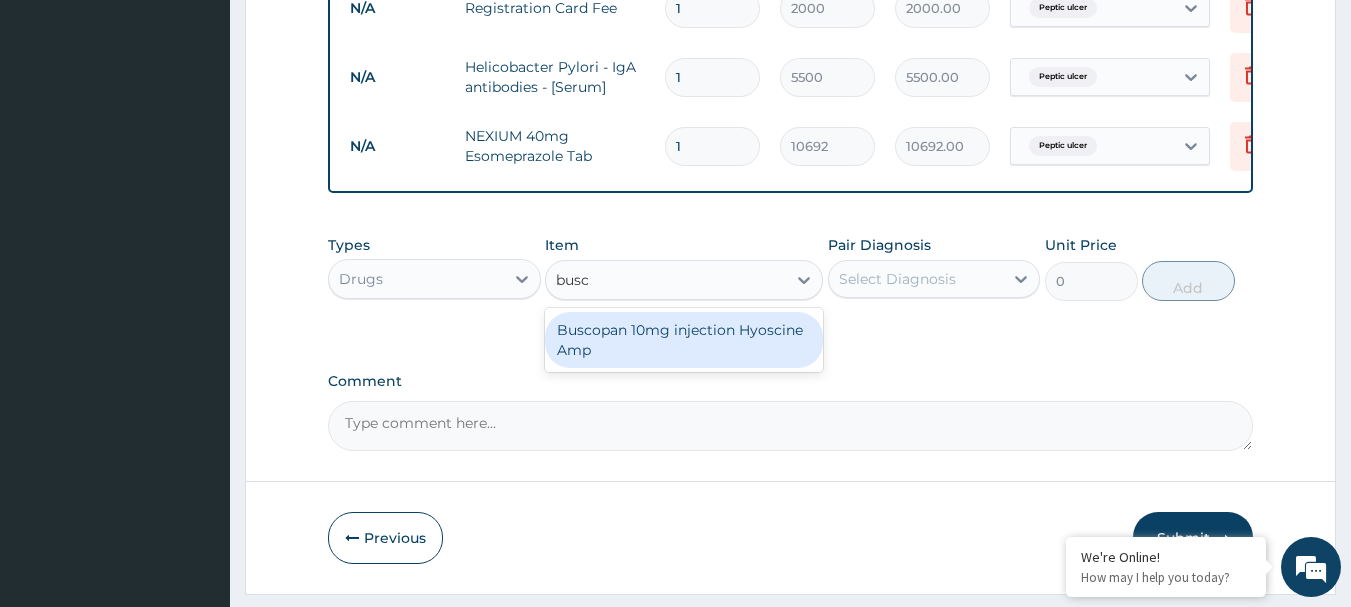 type on "busco" 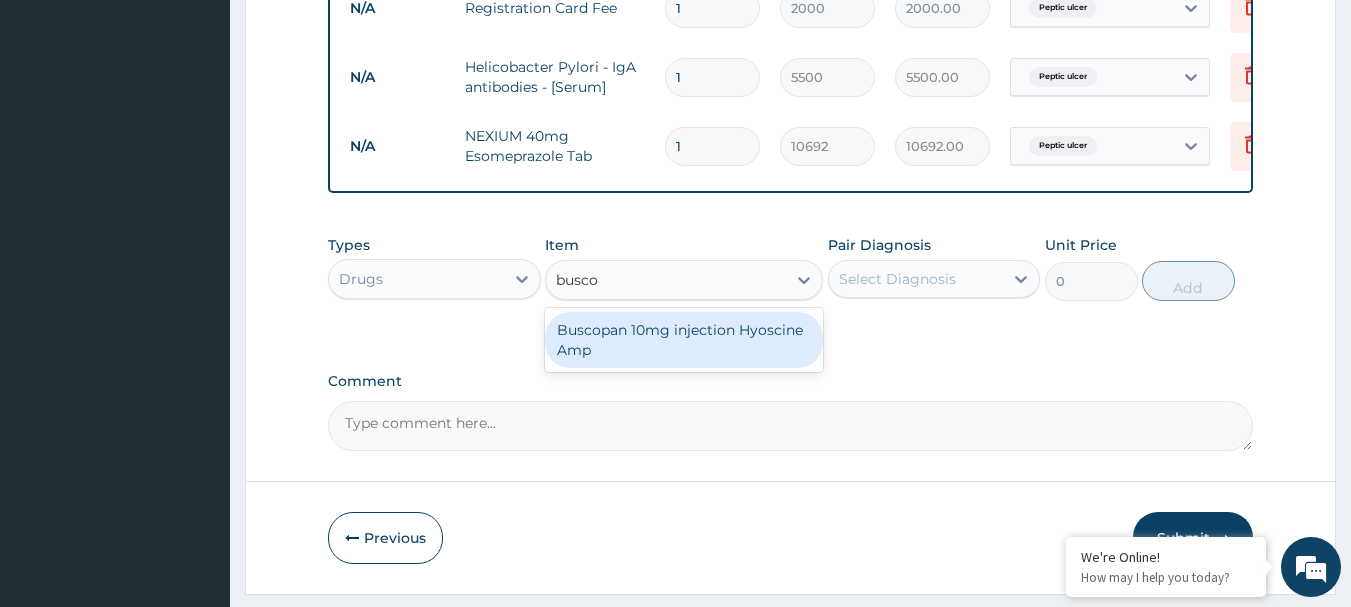 click on "Buscopan 10mg injection Hyoscine Amp" at bounding box center [684, 340] 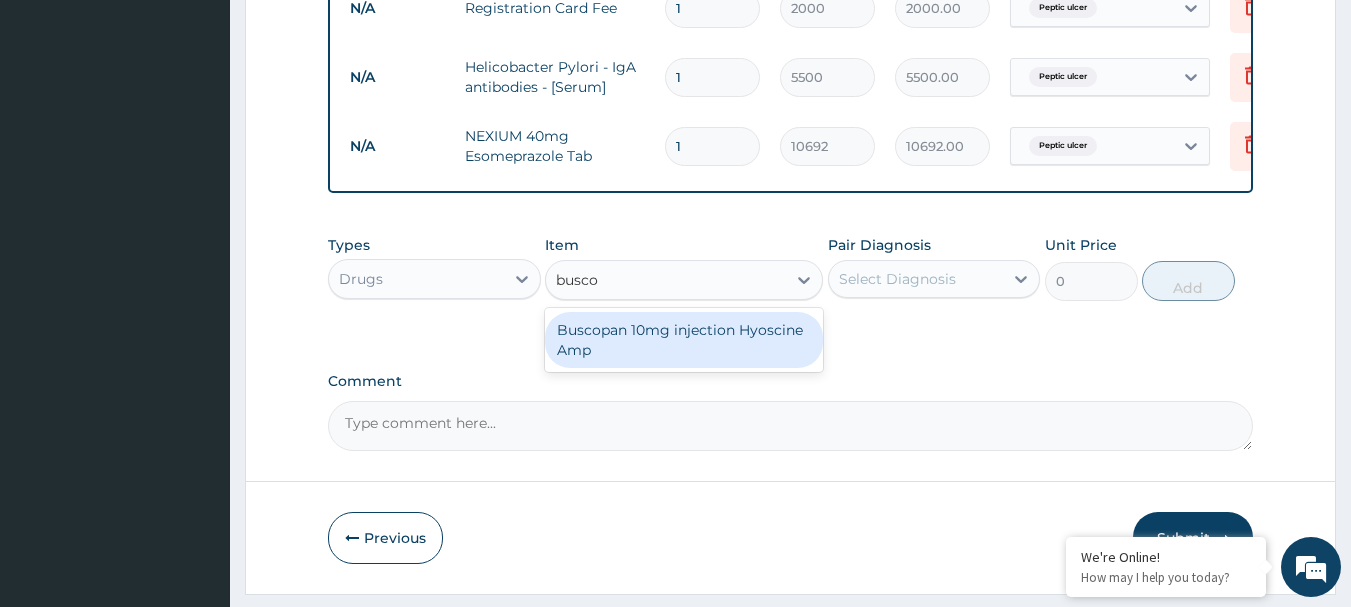 type 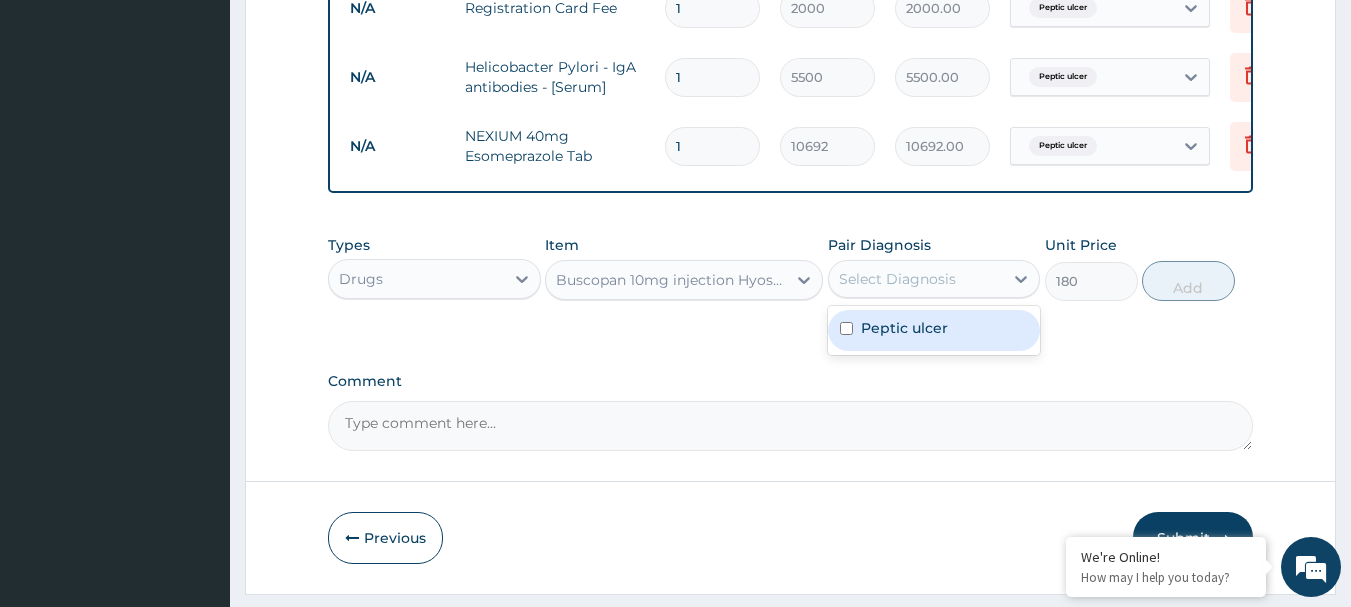 click on "Select Diagnosis" at bounding box center [897, 279] 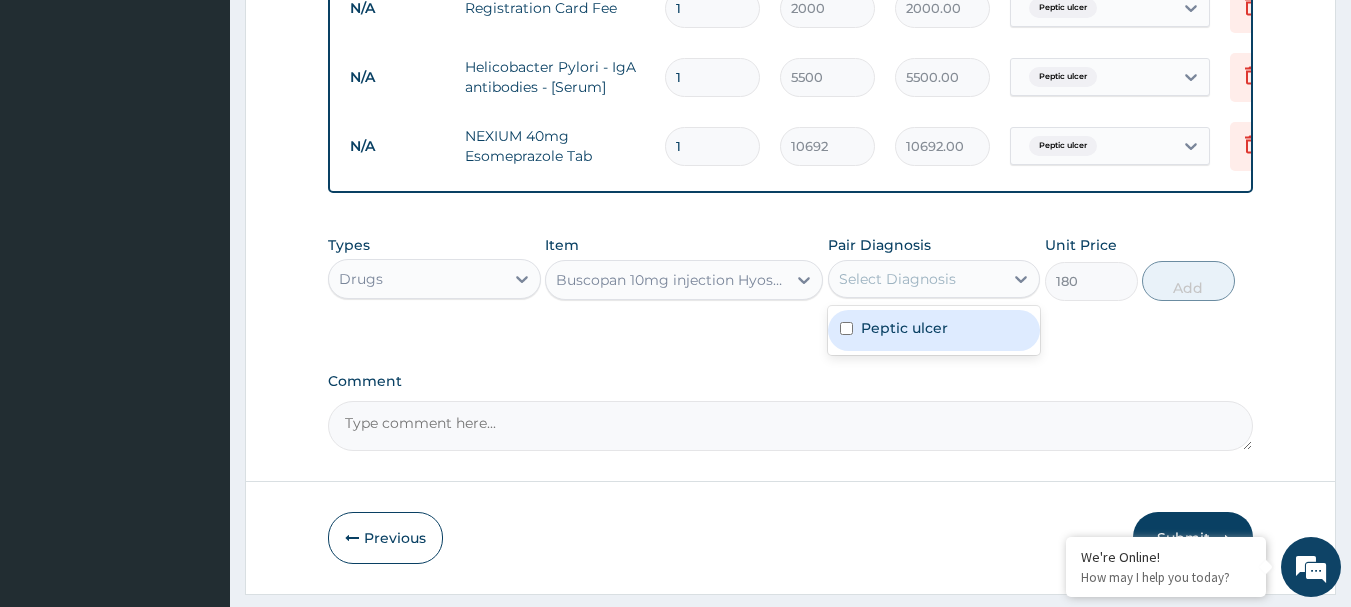click on "Peptic ulcer" at bounding box center (934, 330) 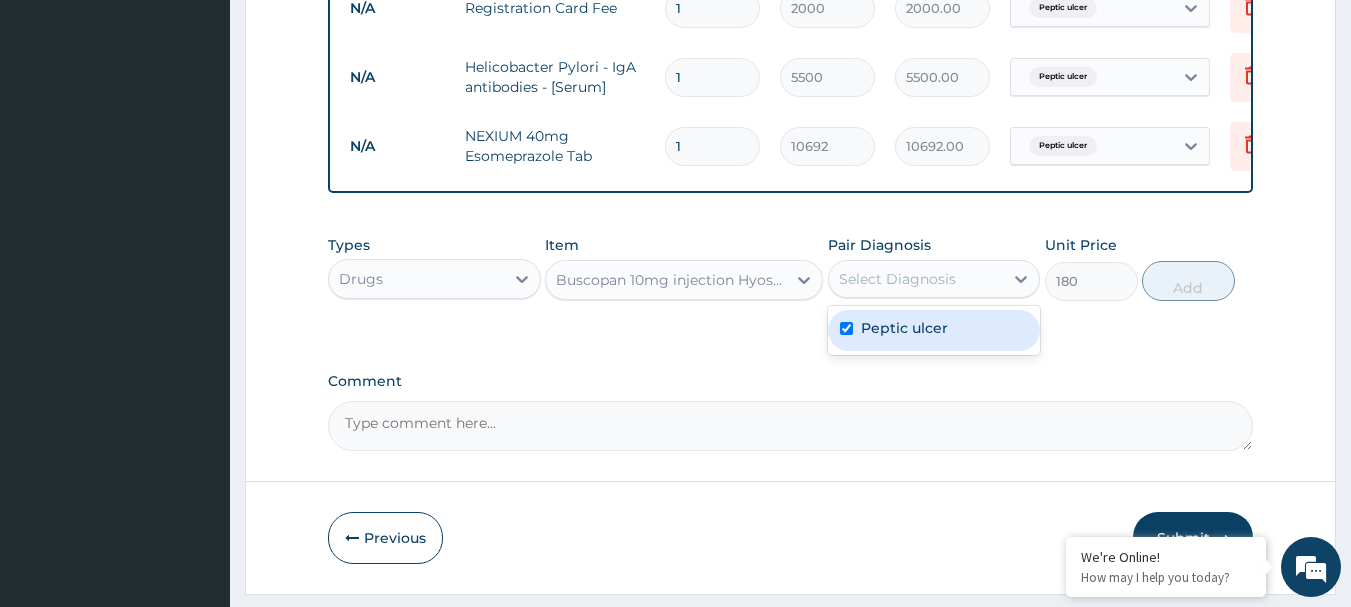 checkbox on "true" 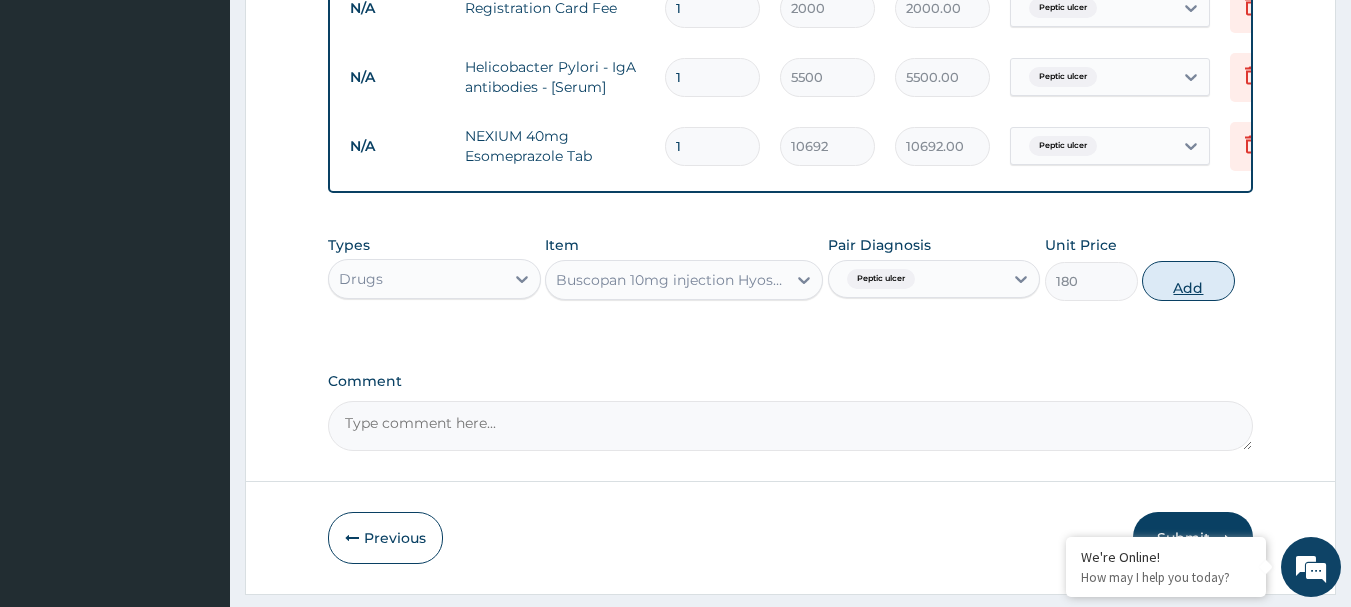 click on "Add" at bounding box center (1188, 281) 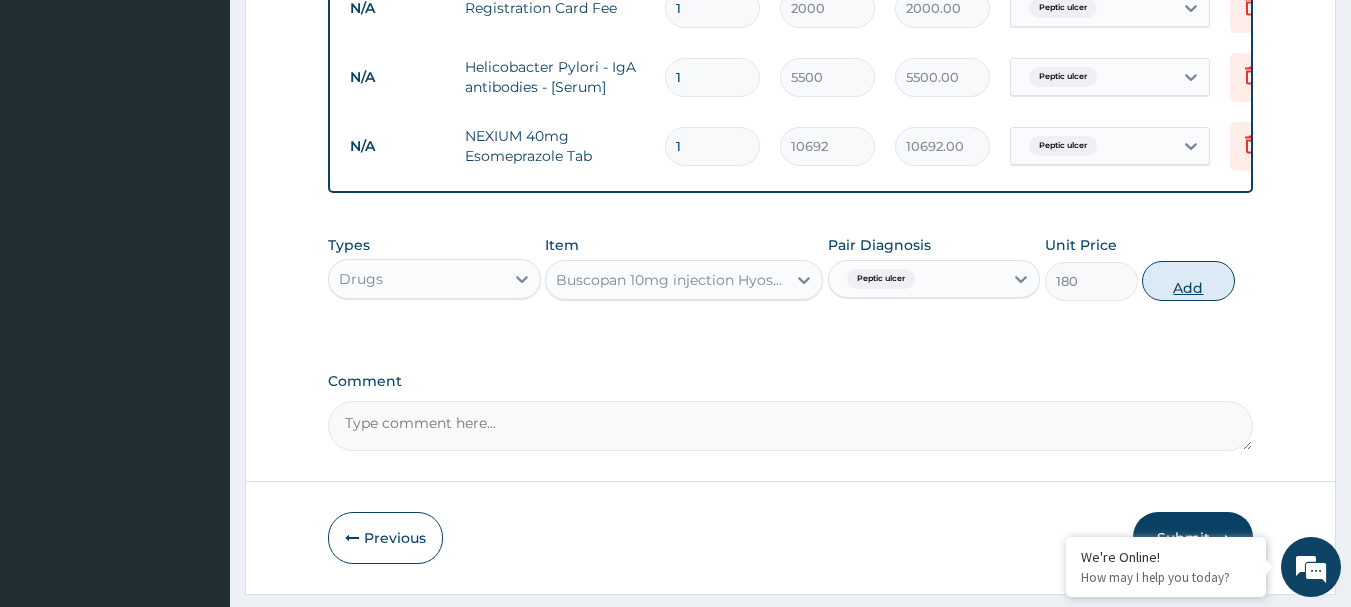 type on "0" 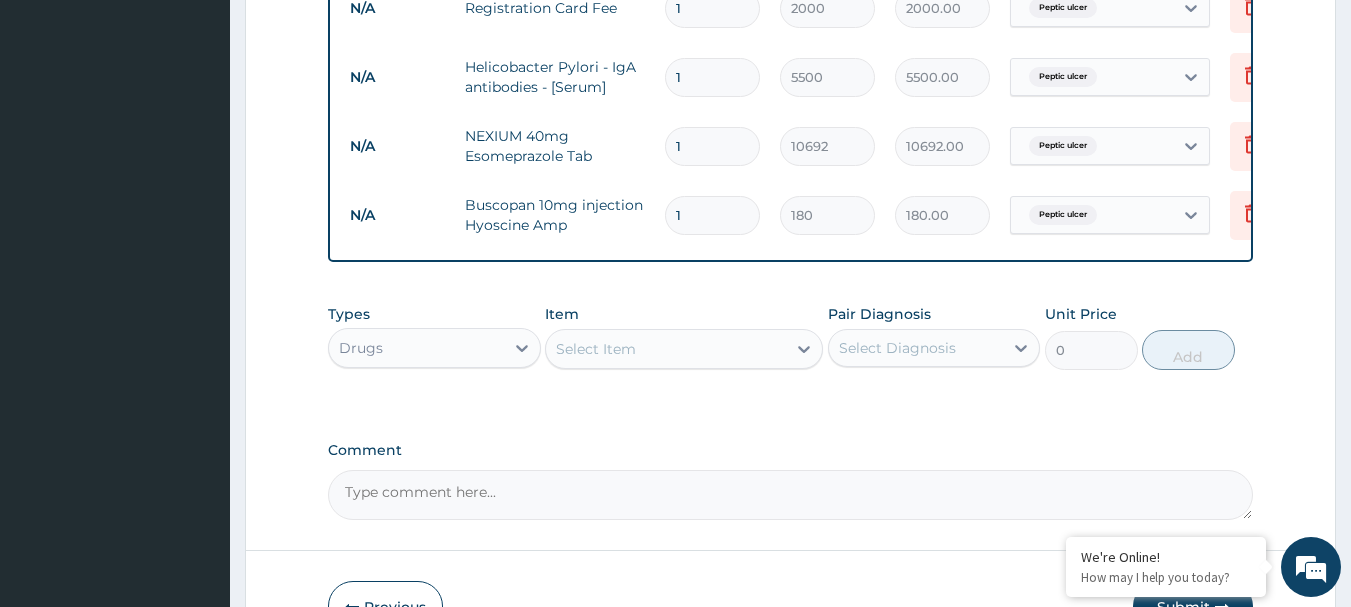click on "Select Item" at bounding box center (666, 349) 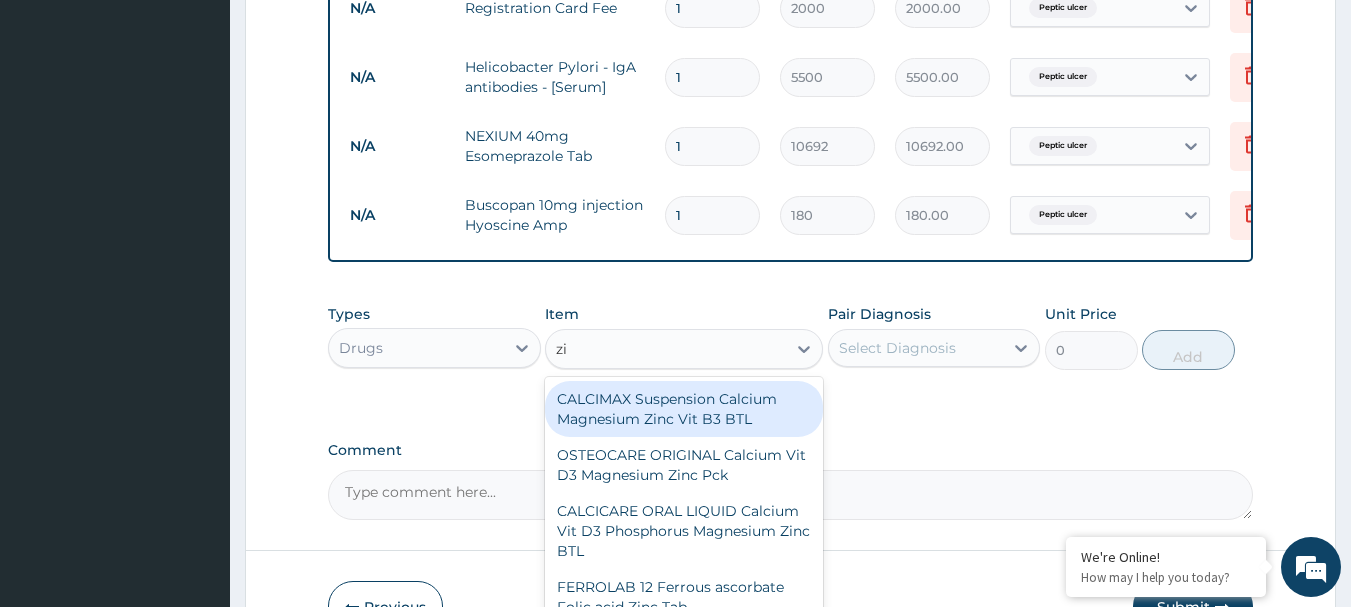 type on "z" 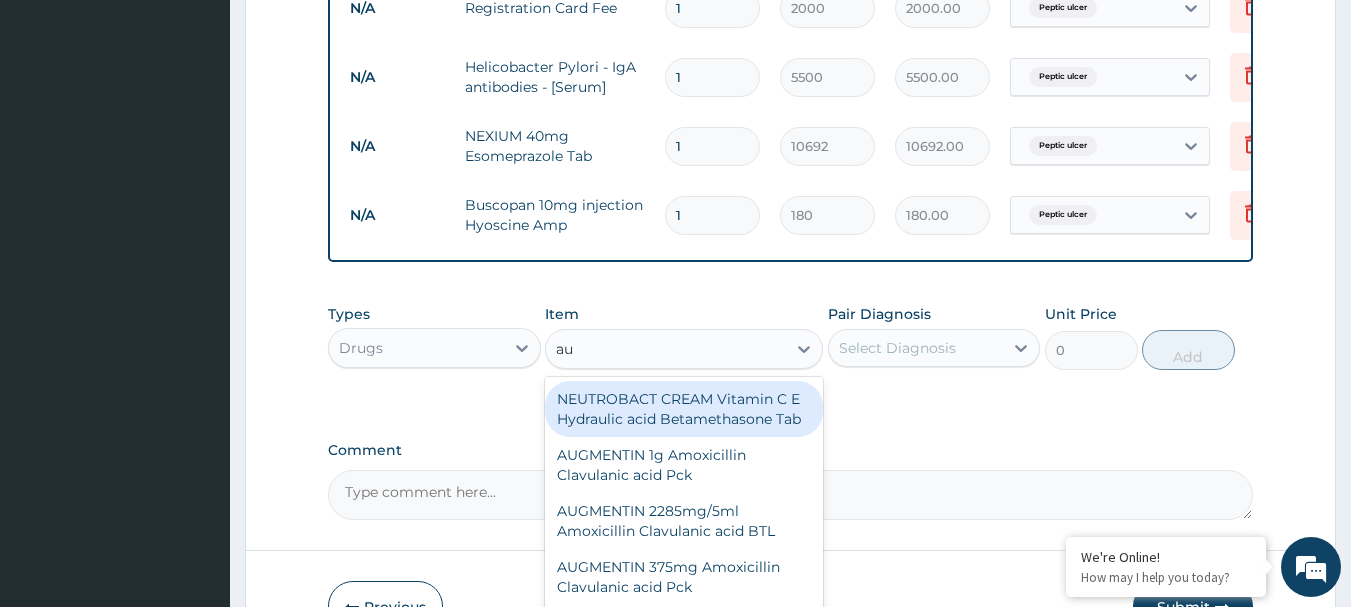 type on "aug" 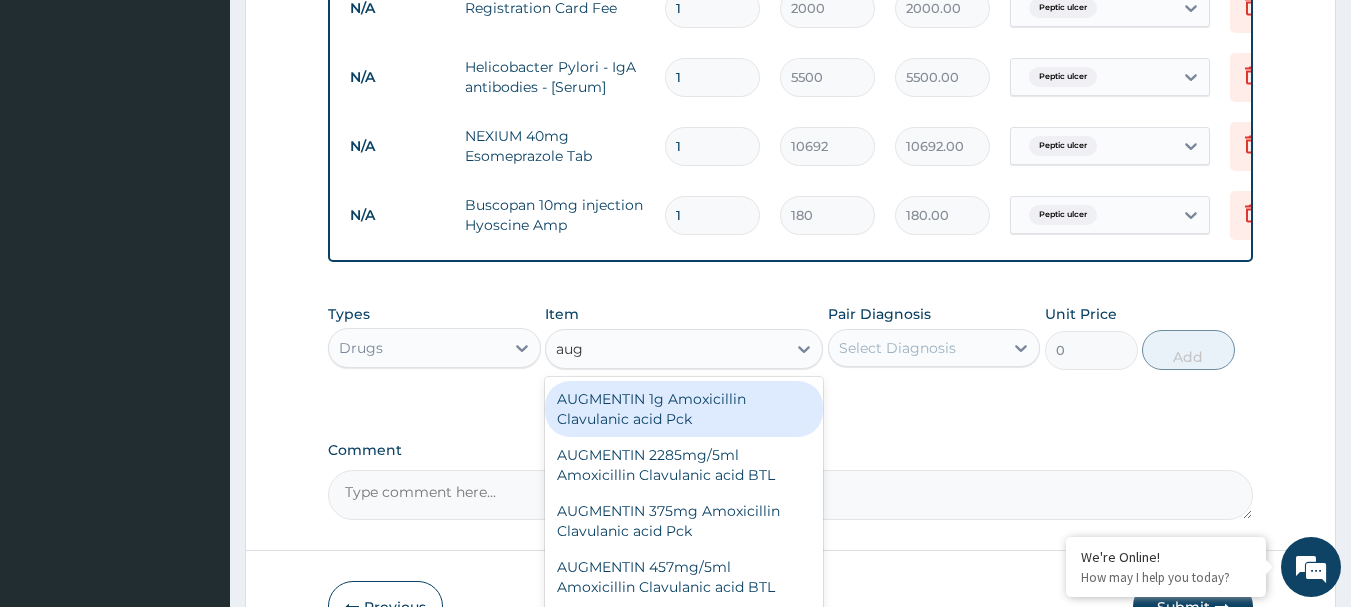 click on "AUGMENTIN 1g Amoxicillin Clavulanic acid Pck" at bounding box center [684, 409] 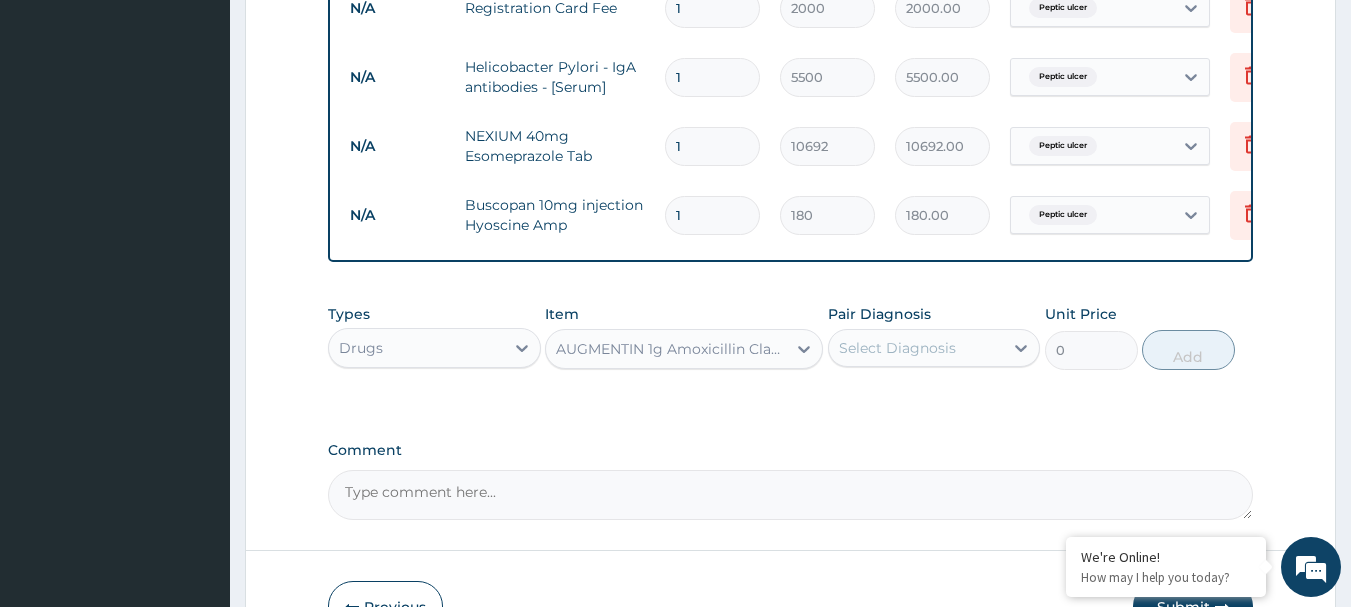 type 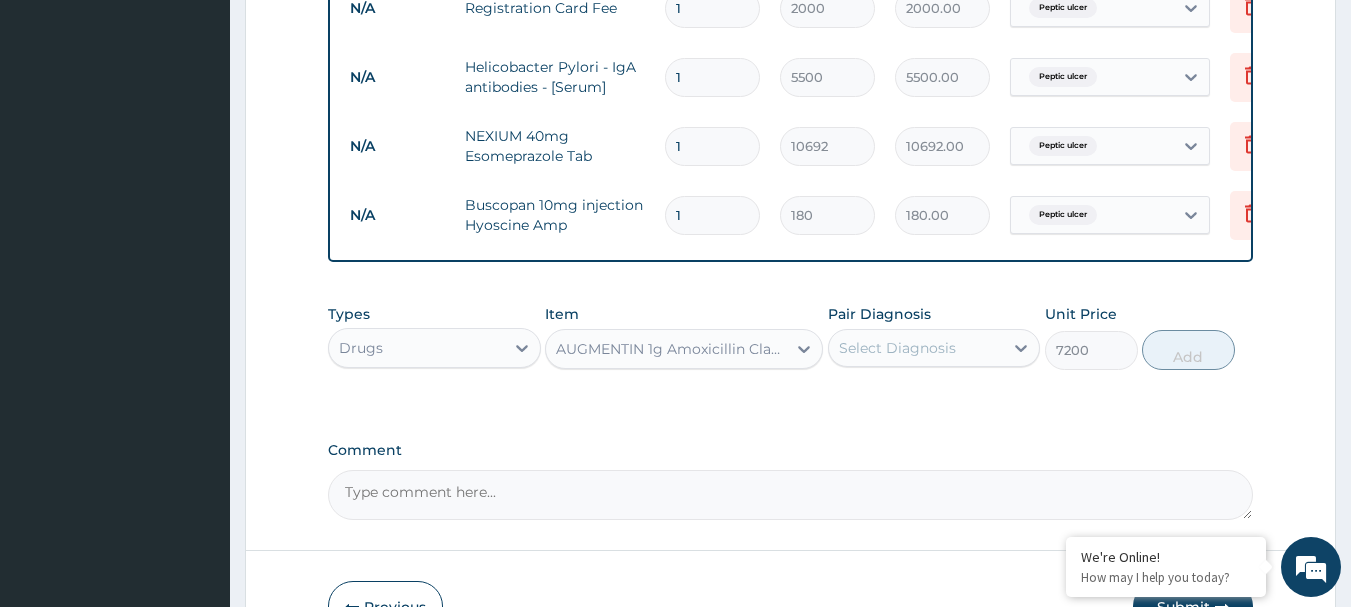 click on "Select Diagnosis" at bounding box center (897, 348) 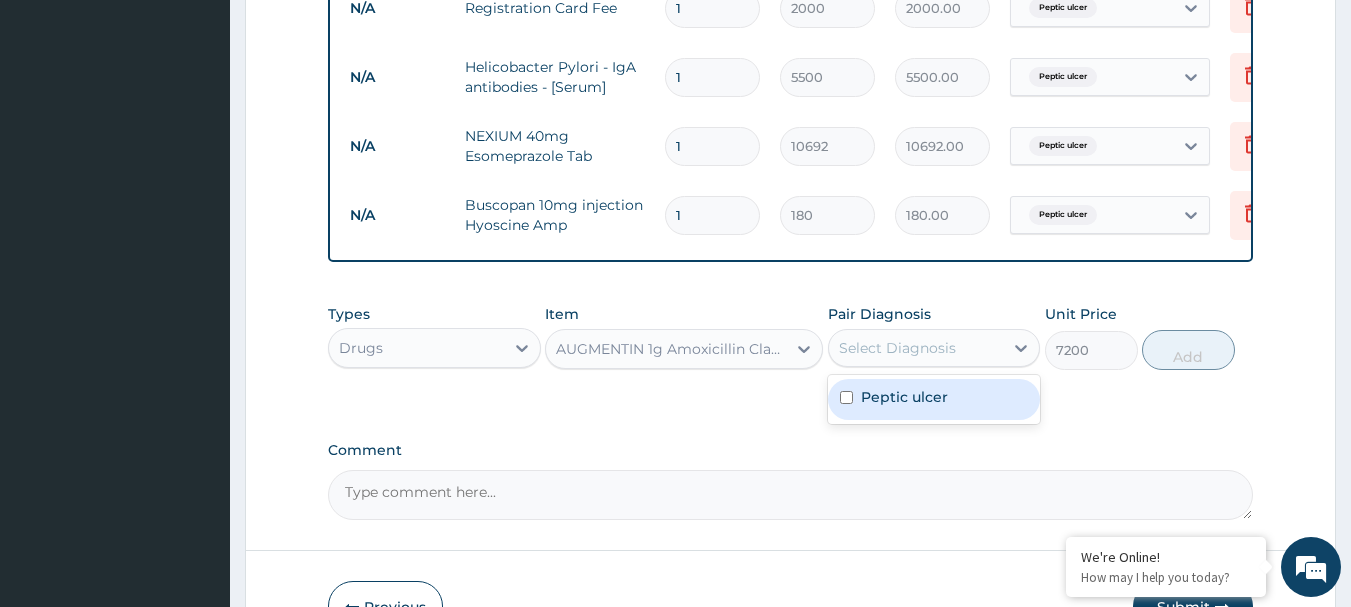 click on "Peptic ulcer" at bounding box center (934, 399) 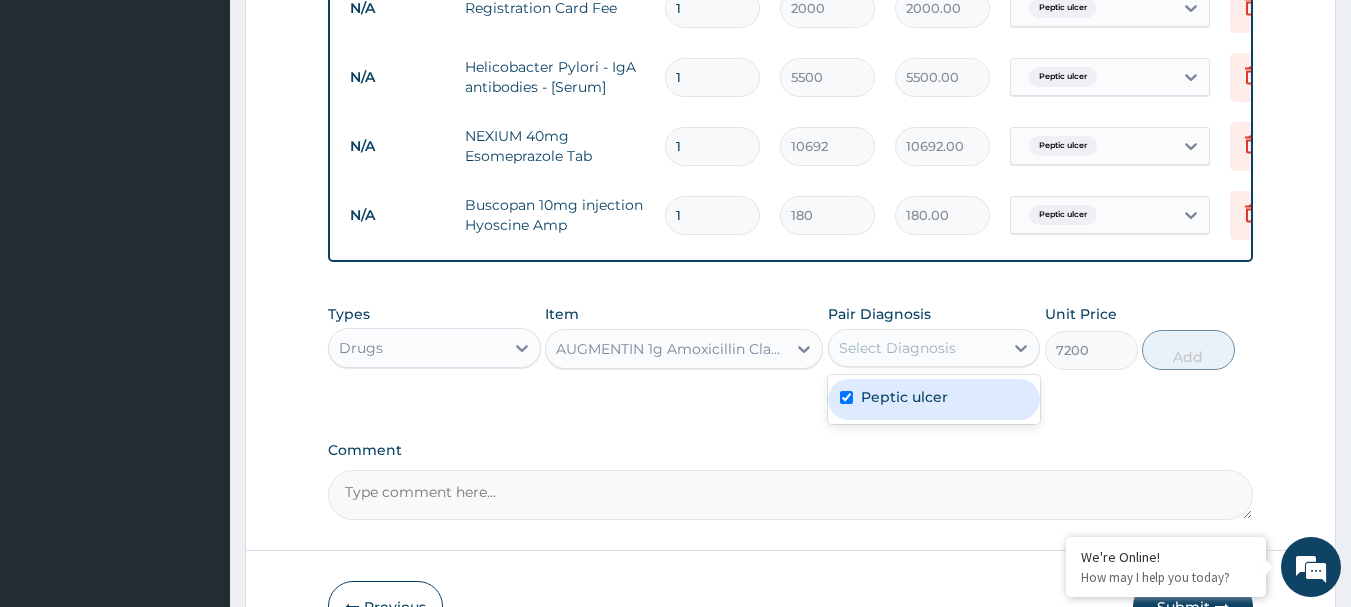 checkbox on "true" 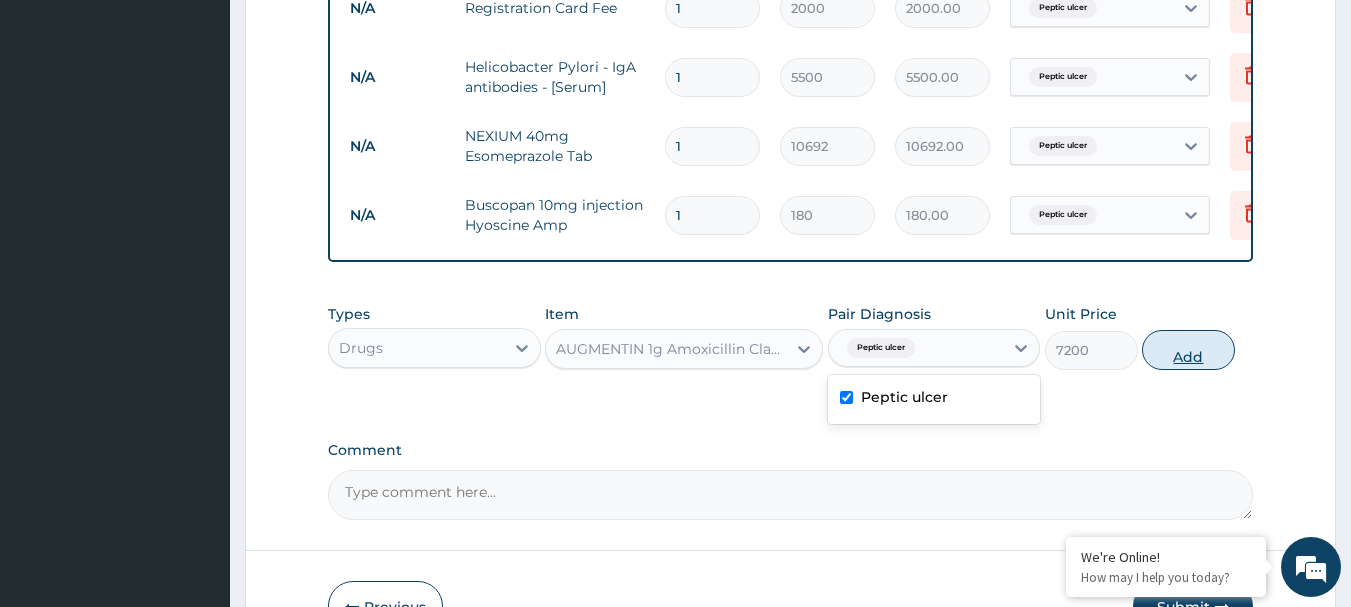click on "Add" at bounding box center [1188, 350] 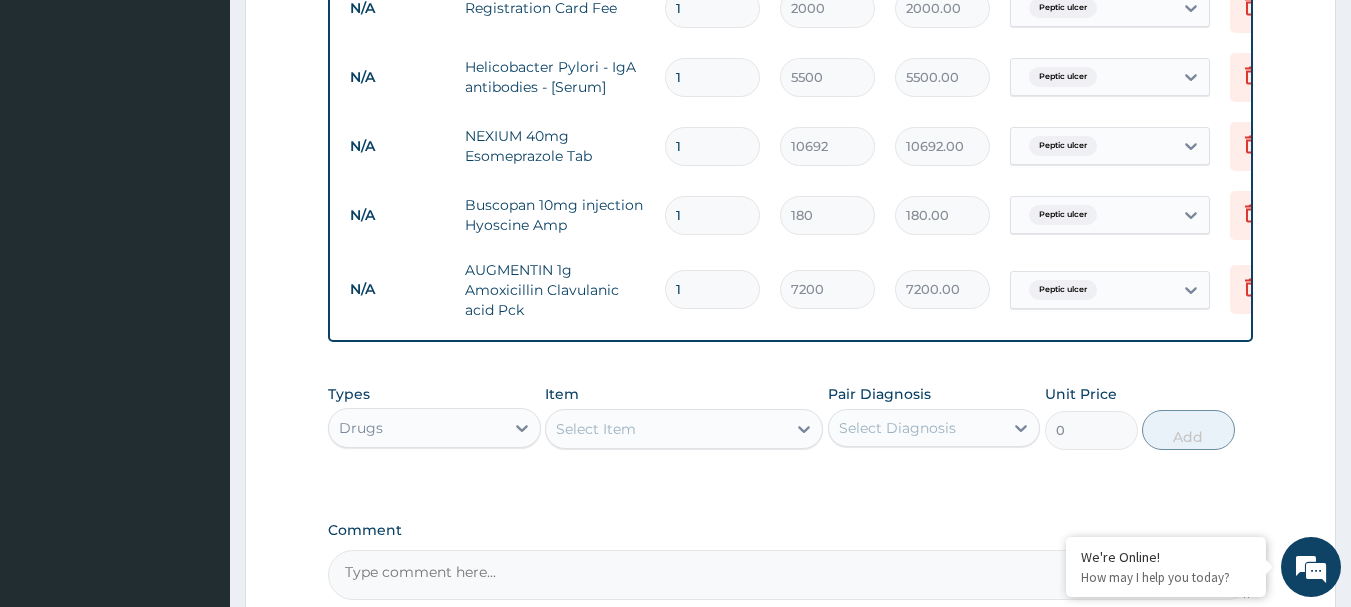 click on "Select Item" at bounding box center (666, 429) 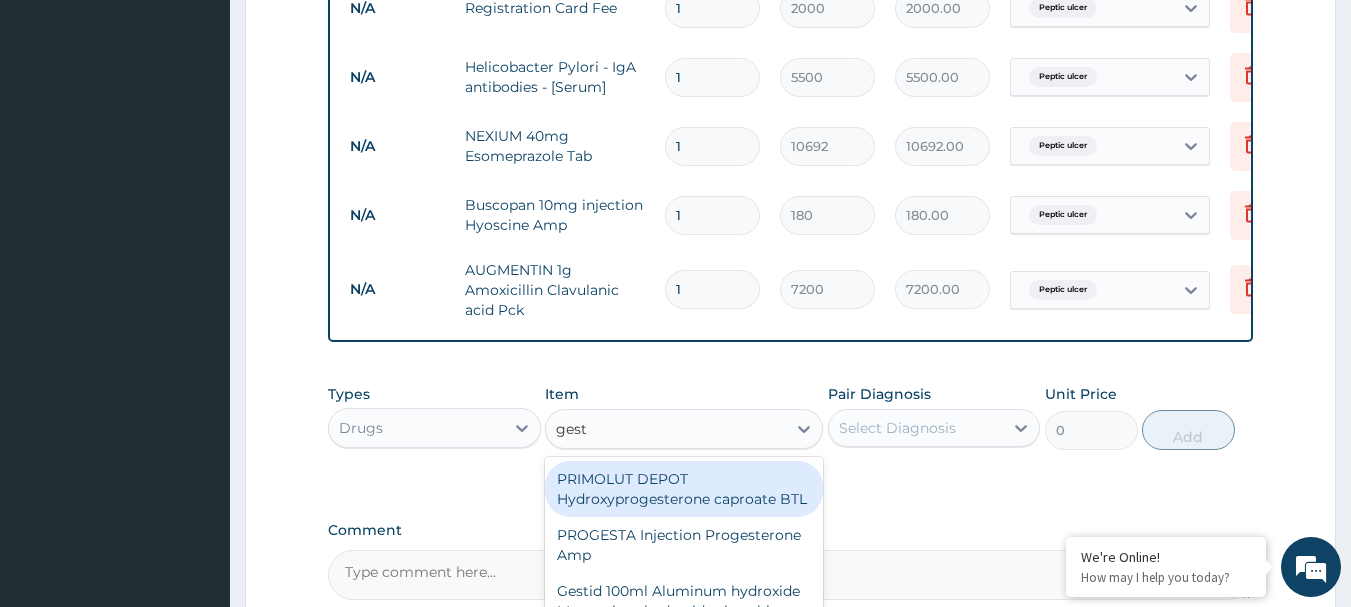 type on "gesti" 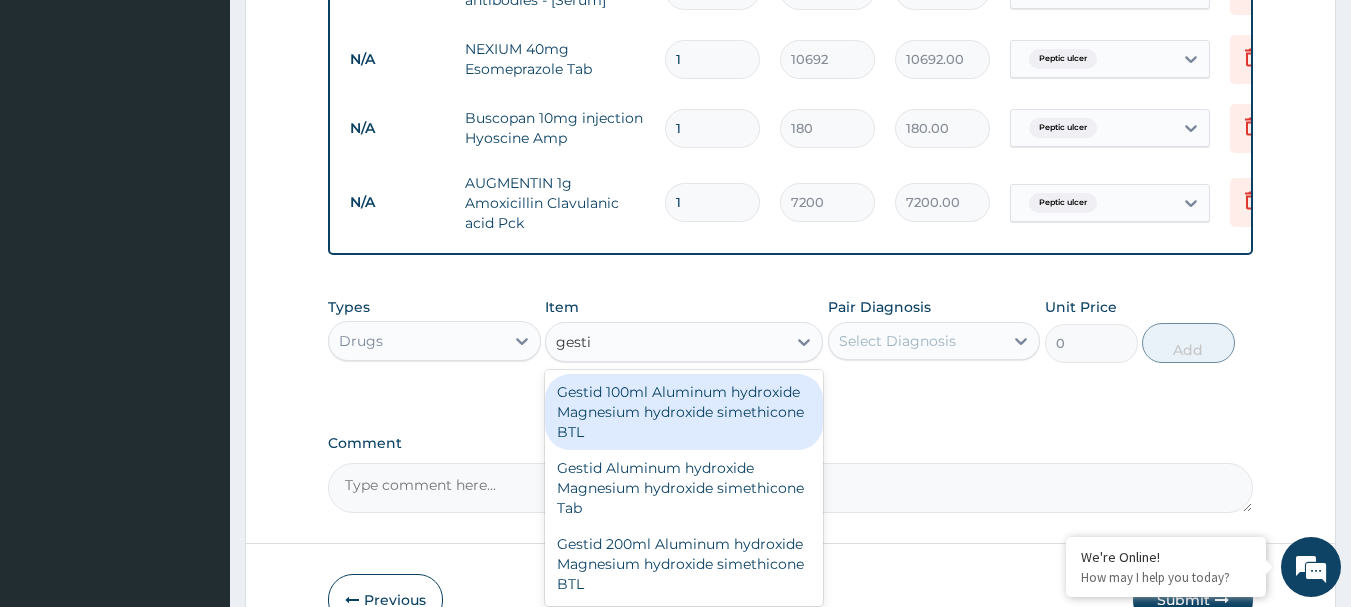 scroll, scrollTop: 906, scrollLeft: 0, axis: vertical 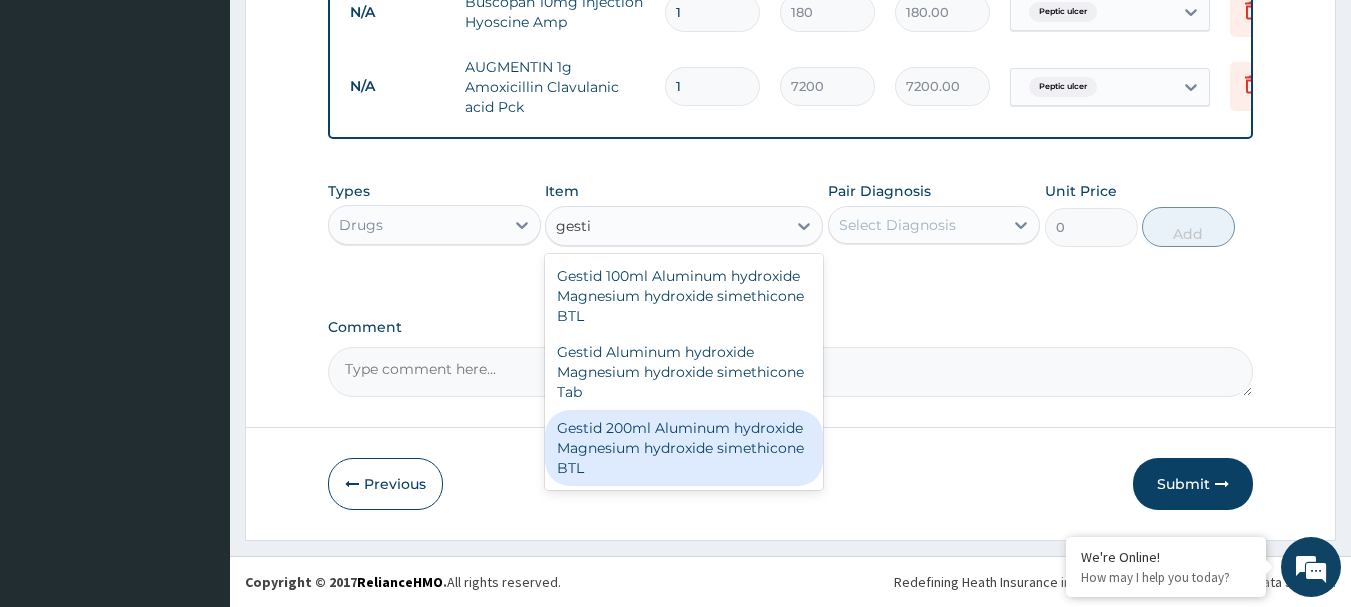 click on "Gestid 200ml Aluminum hydroxide Magnesium hydroxide simethicone BTL" at bounding box center [684, 448] 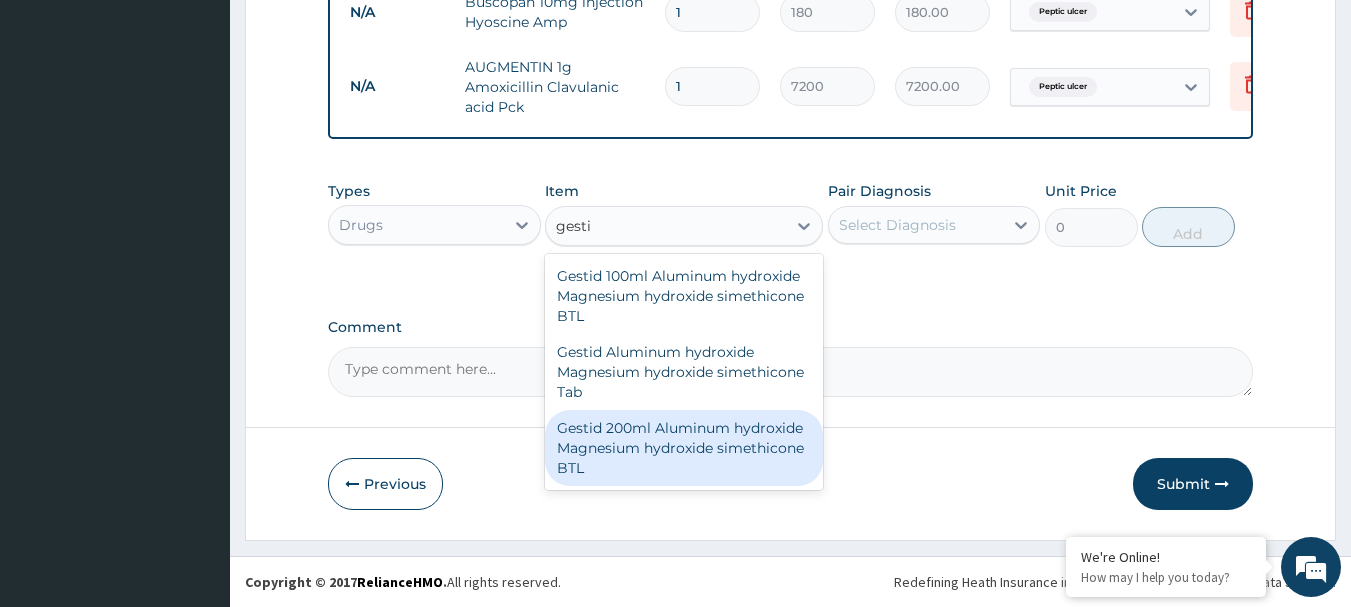 type 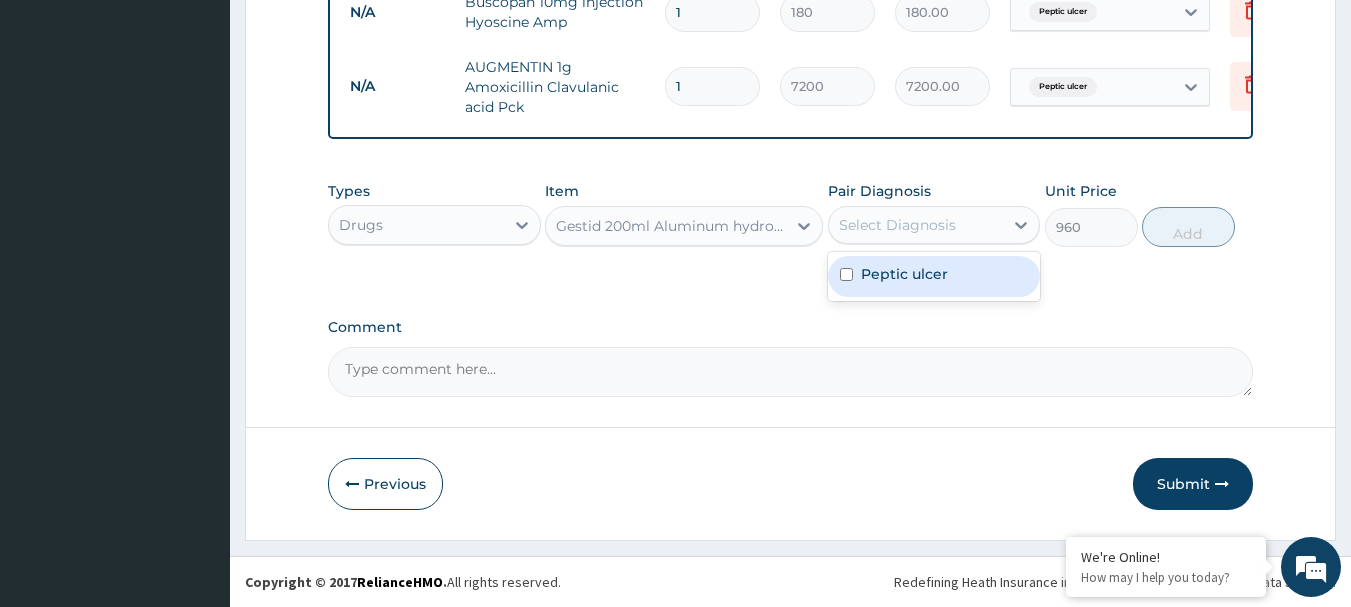 click on "Select Diagnosis" at bounding box center [897, 225] 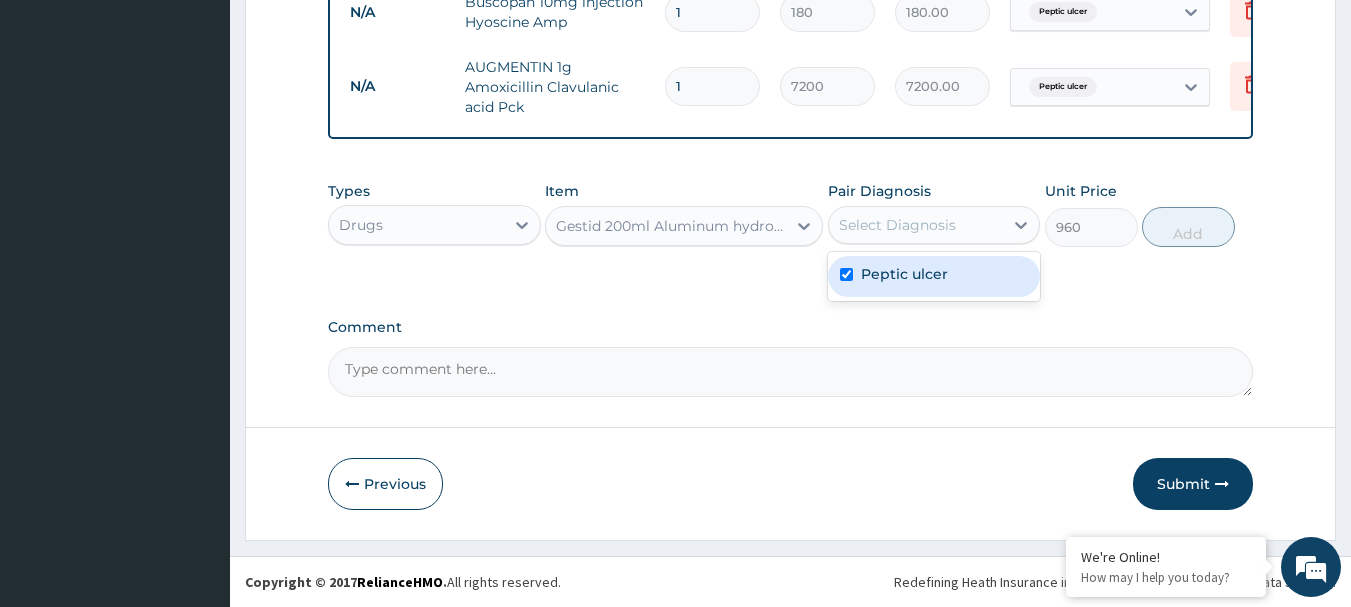 checkbox on "true" 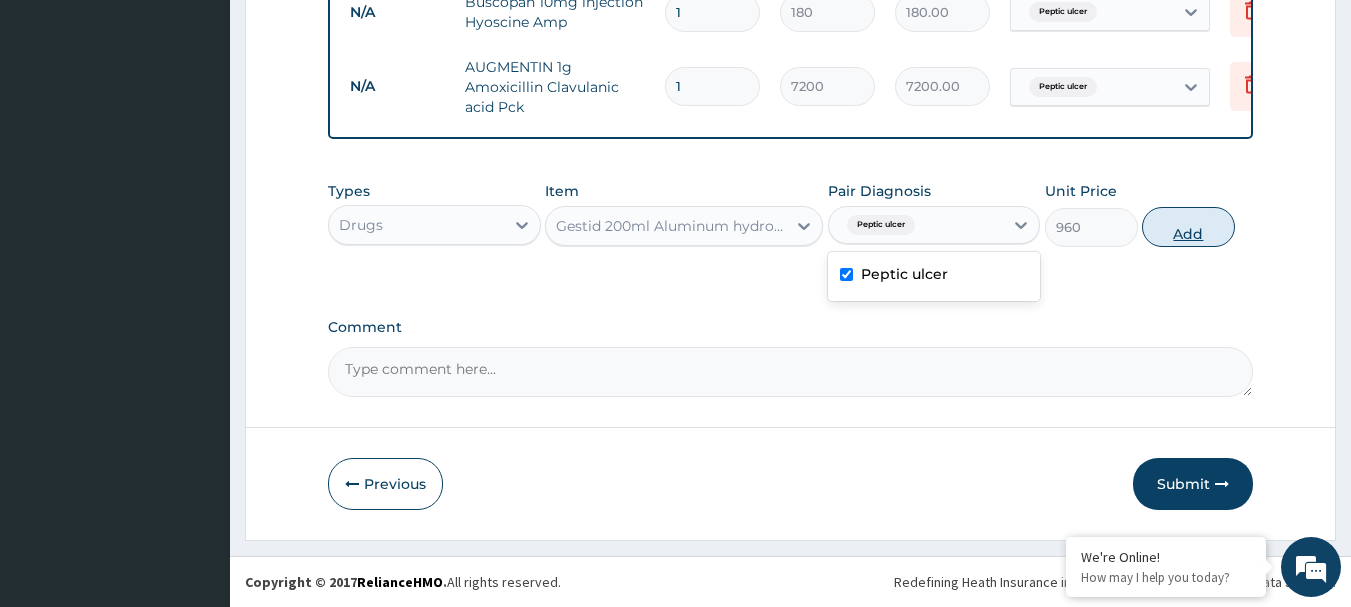 click on "Add" at bounding box center (1188, 227) 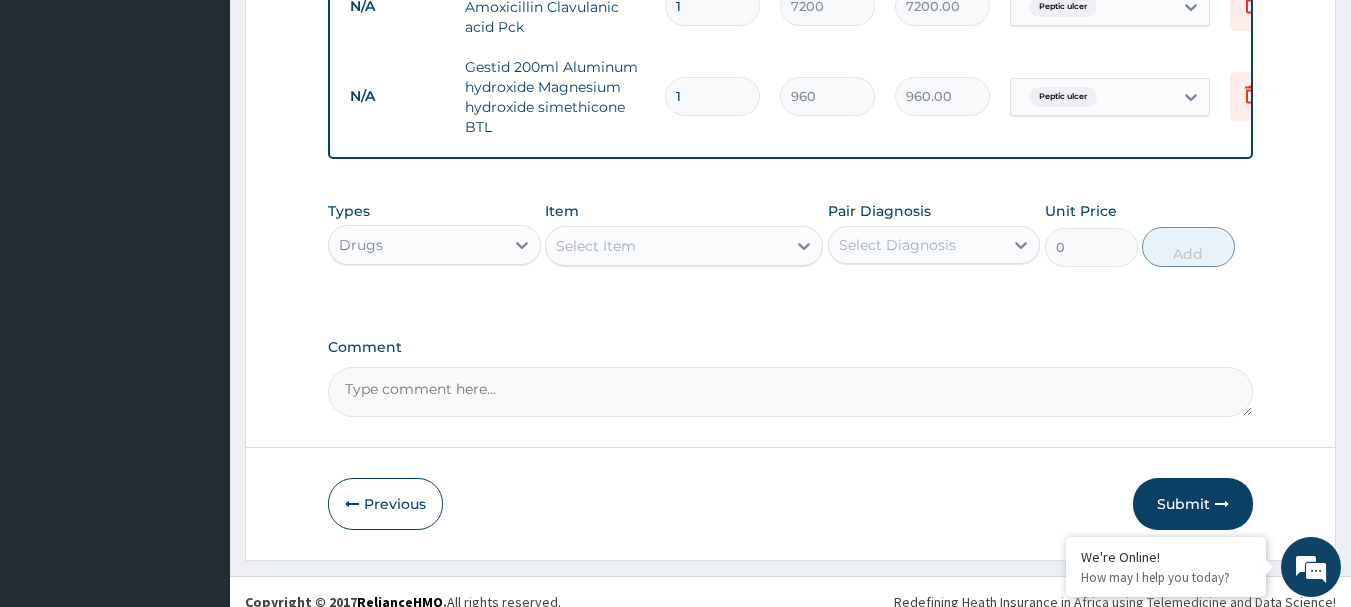 scroll, scrollTop: 1006, scrollLeft: 0, axis: vertical 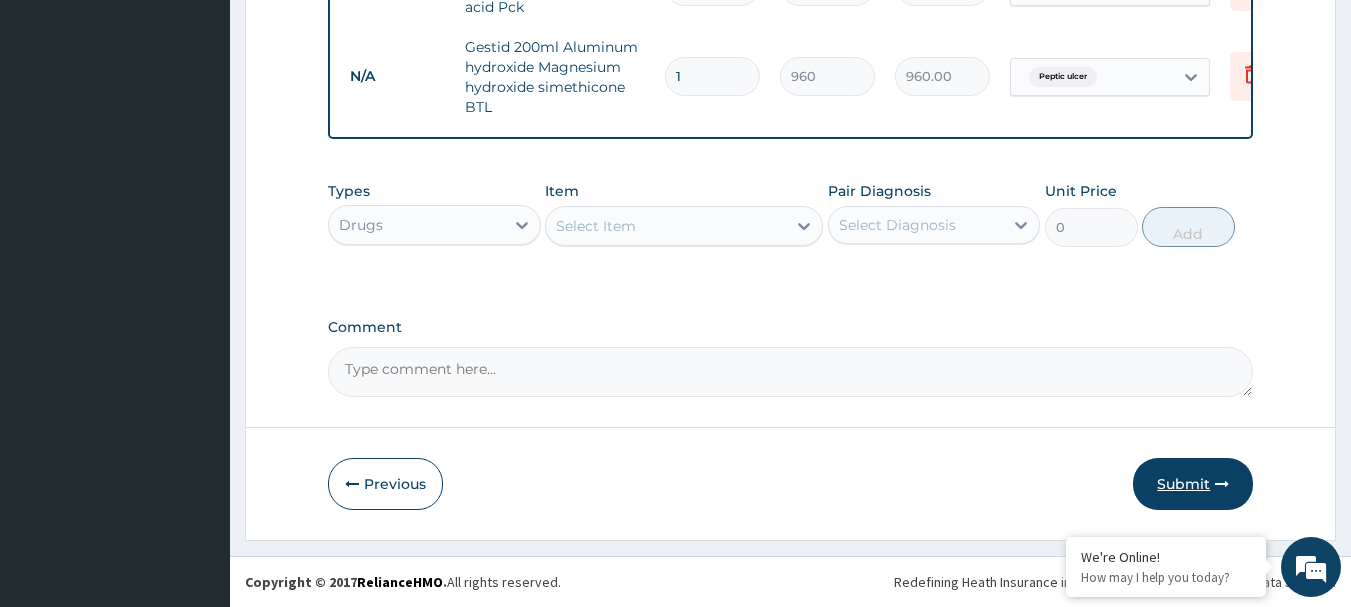 click on "Submit" at bounding box center [1193, 484] 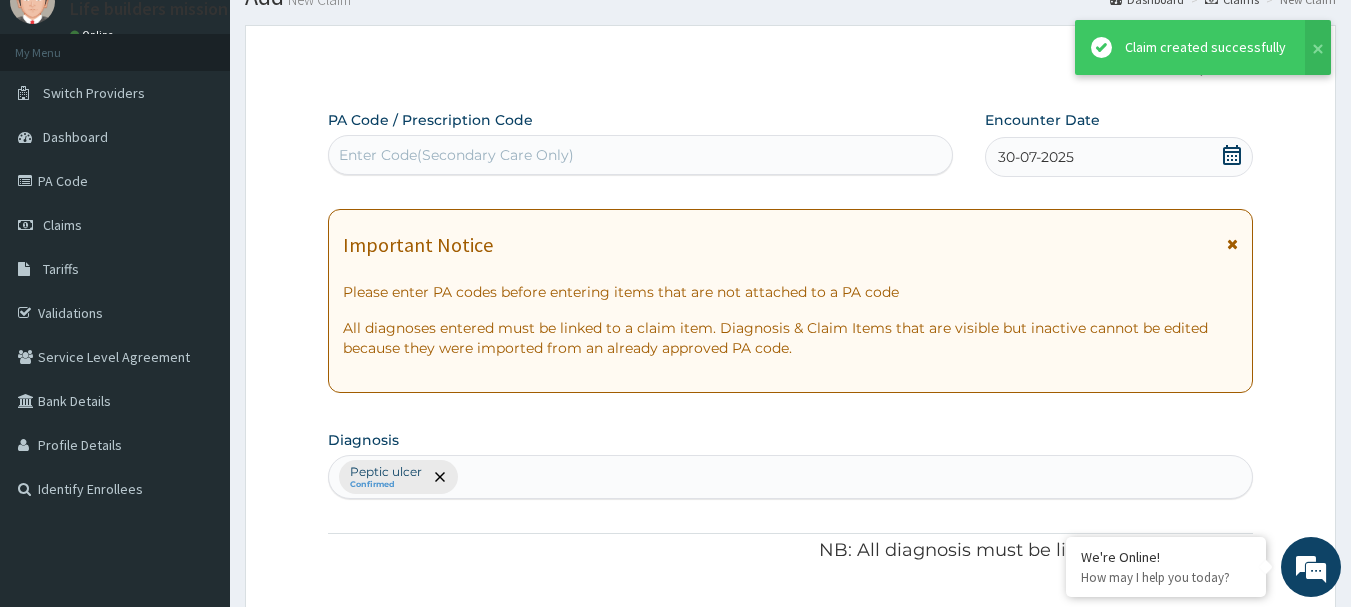 scroll, scrollTop: 1006, scrollLeft: 0, axis: vertical 